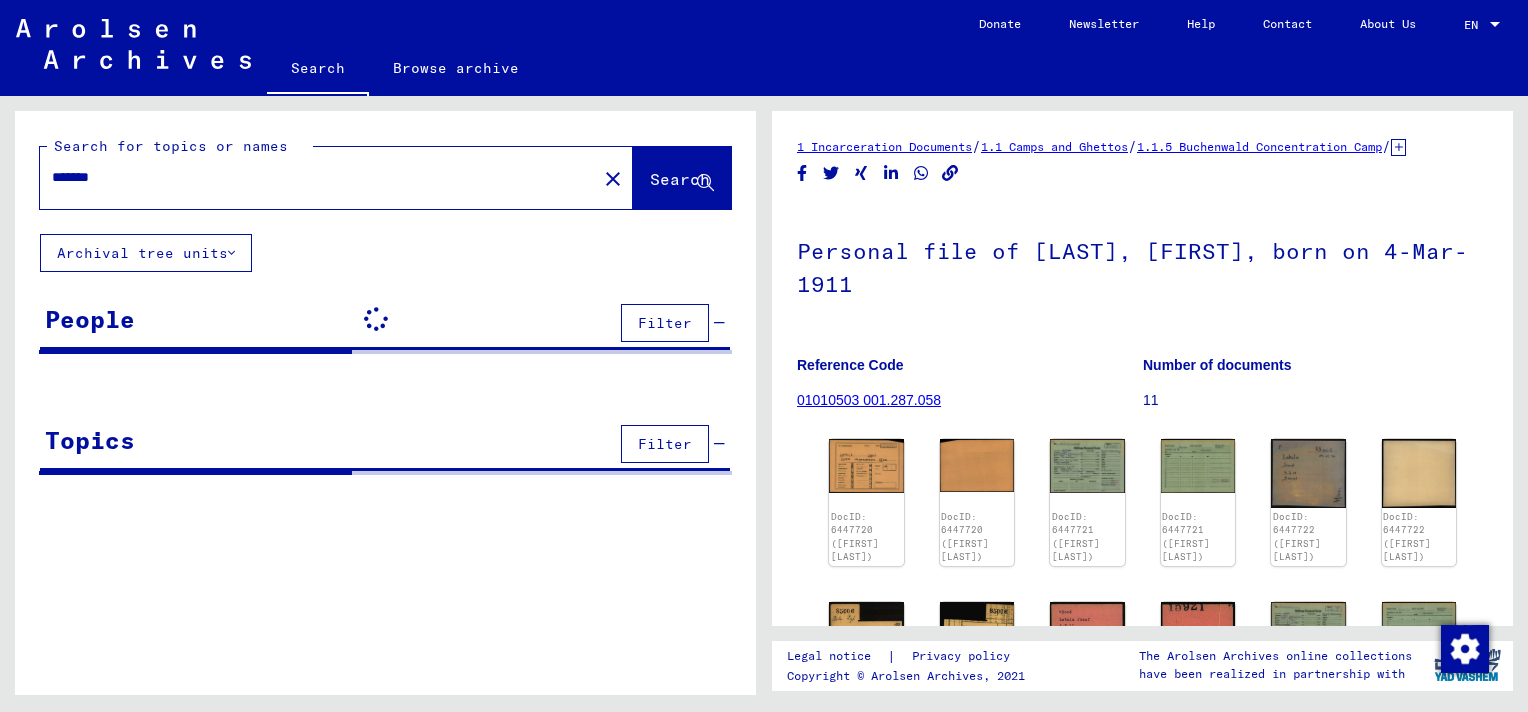 scroll, scrollTop: 0, scrollLeft: 0, axis: both 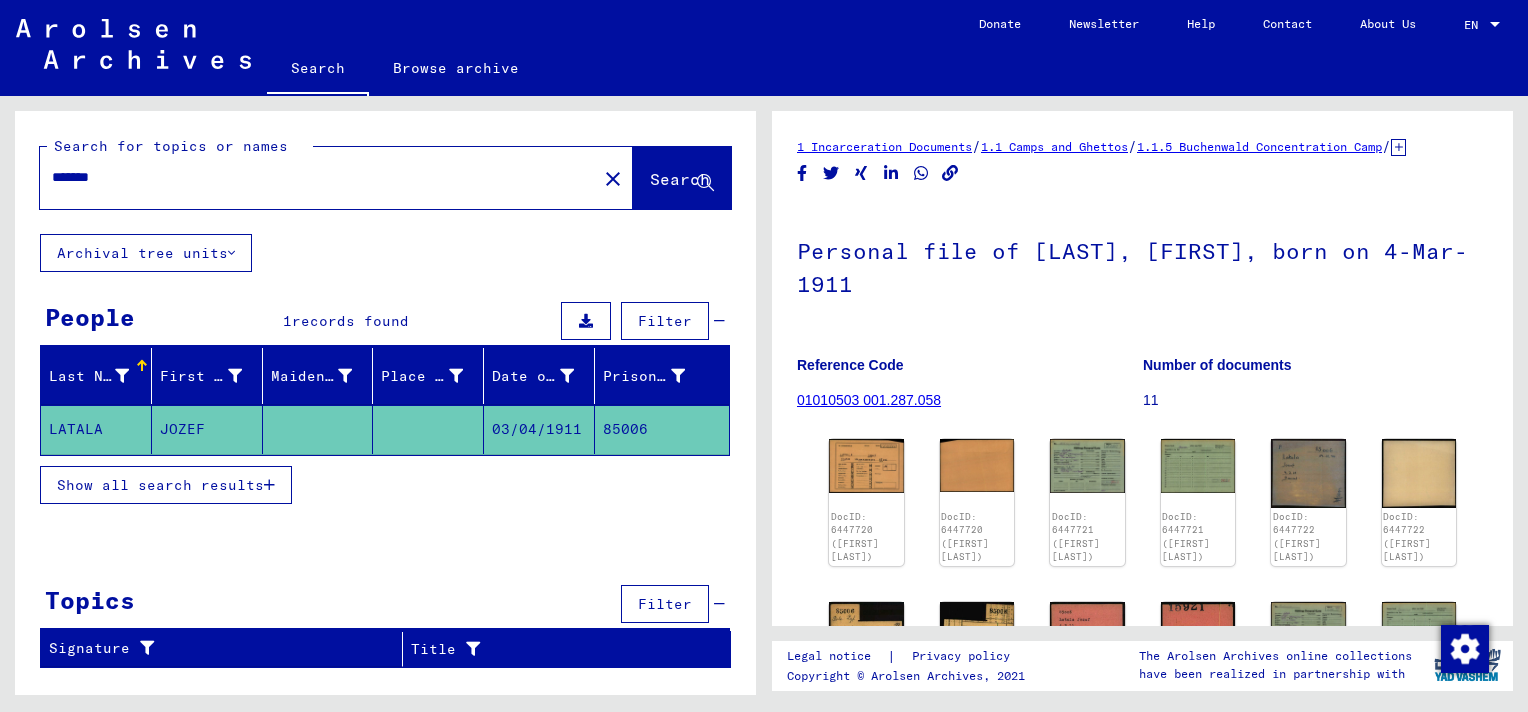 click on "Search for topics or names ******* close  Search     Archival tree units  People 1  records found  Filter   Last Name   First Name   Maiden Name   Place of Birth   Date of Birth   Prisoner #   [LAST]   [FIRST]         03/04/1911   85006  Show all search results  Signature Last Name First Name Maiden Name Place of Birth Date of Birth Prisoner # Father (adoptive father) Mother (adoptive mother) Religion Nationality Occupaton Place of incarceration Date of decease Last residence Last residence (Country) Last residence (District) Last residence (Province) Last residence (Town) Last residence (Part of town) Last residence (Street) Last residence (House number) 1.1.5.3 - Files with names from LASZCZYK [LAST] [FIRST] 03/04/1911 85006 Signature Last Name First Name Maiden Name Place of Birth Date of Birth Prisoner # 1.1.5.3 - Files with names from LASZCZYK [LAST] [FIRST] 03/04/1911 85006 Topics  Filter   Signature   Title  Reference code Signature Title hierarchy list" 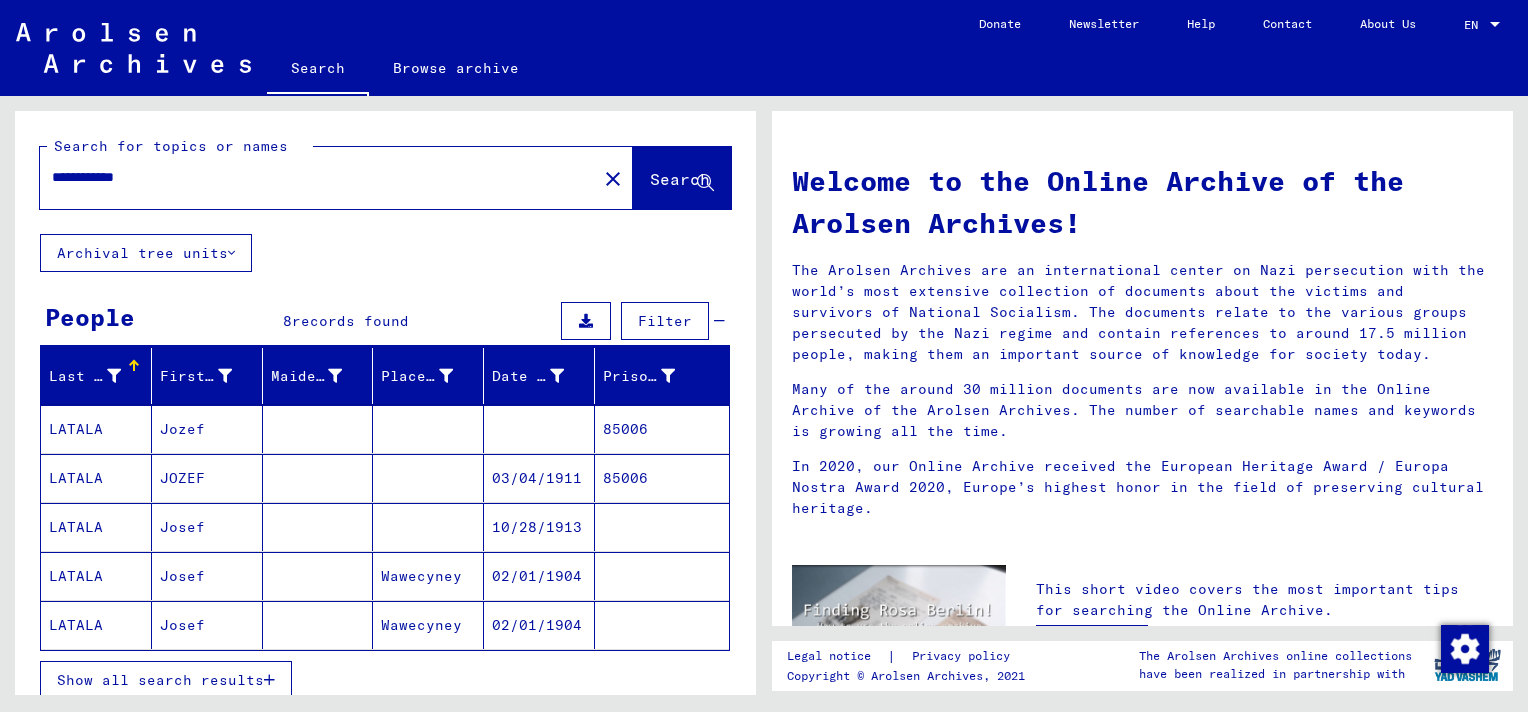 click on "85006" at bounding box center (662, 478) 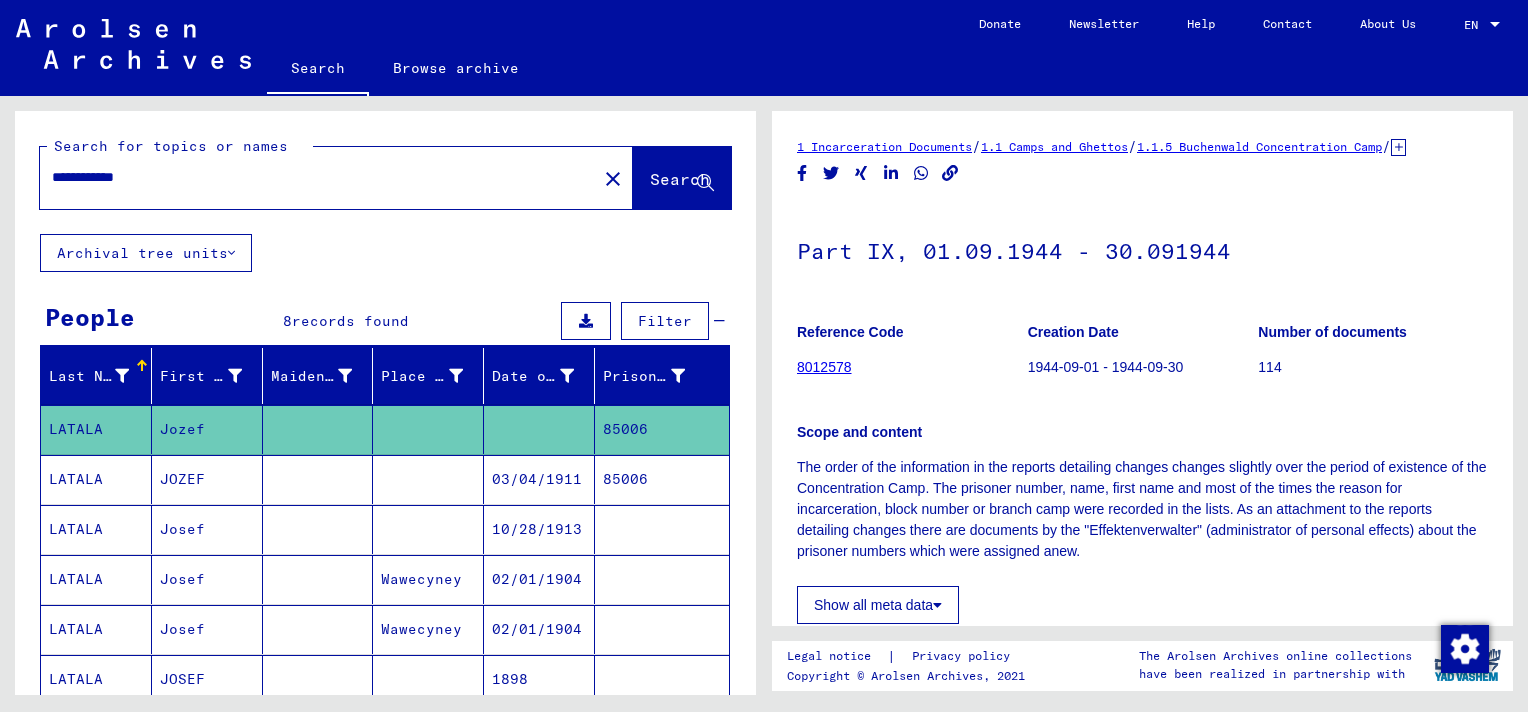 scroll, scrollTop: 0, scrollLeft: 0, axis: both 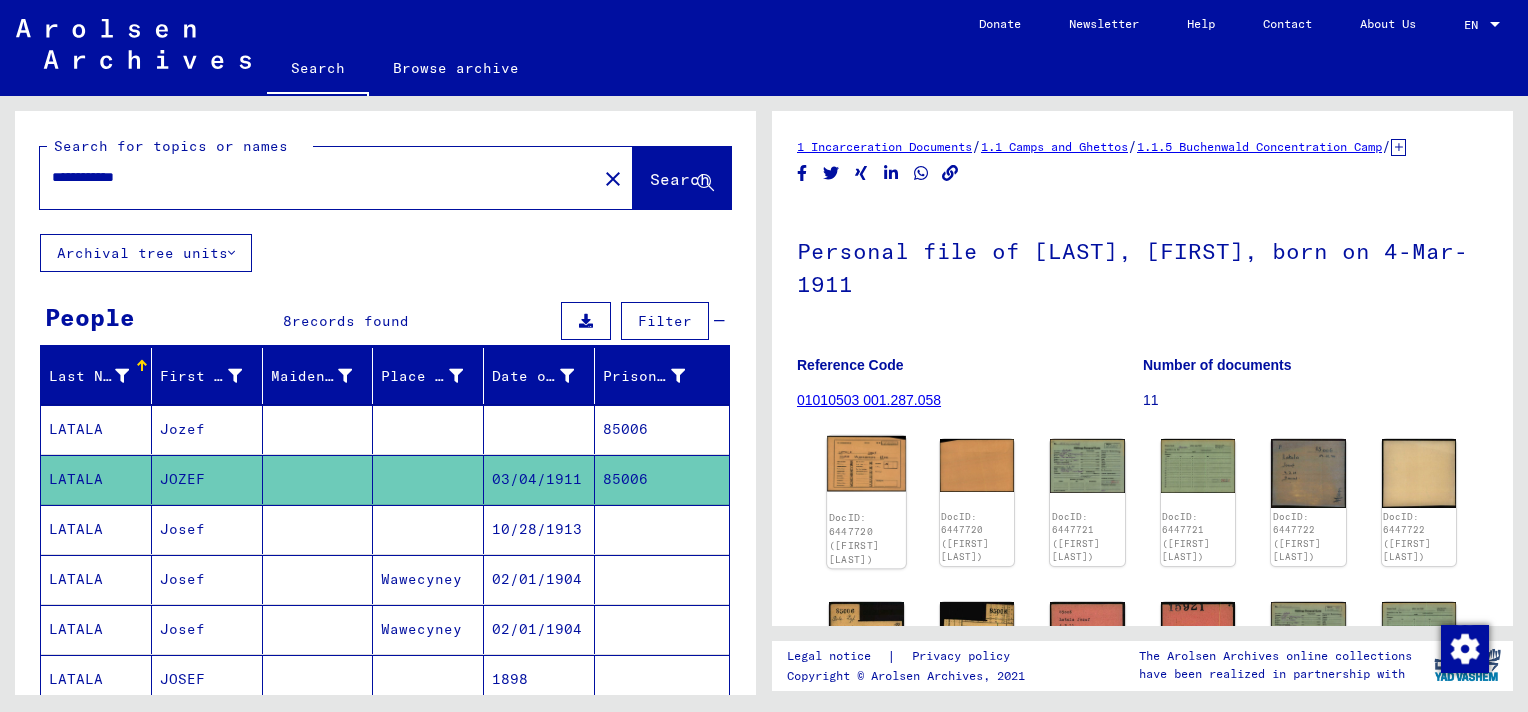 click 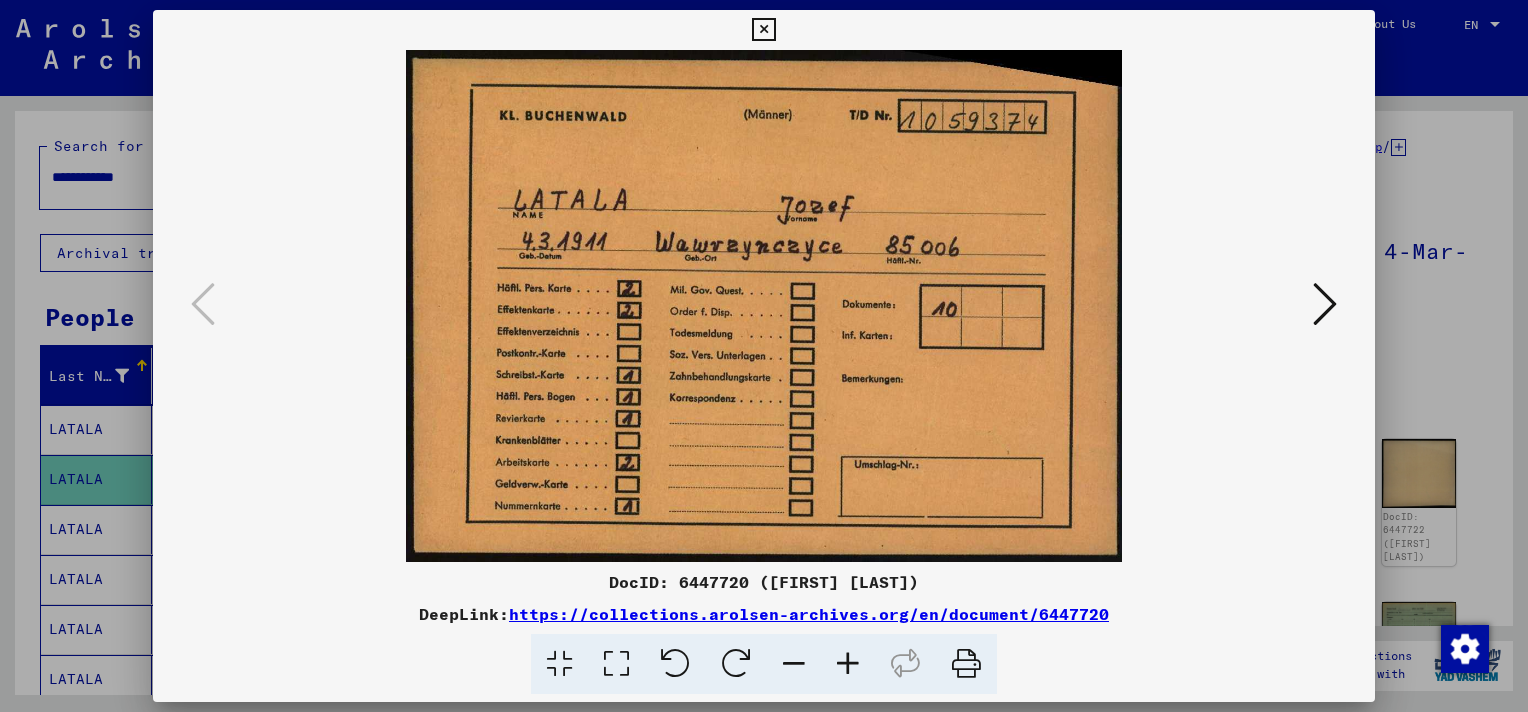 click at bounding box center [1325, 304] 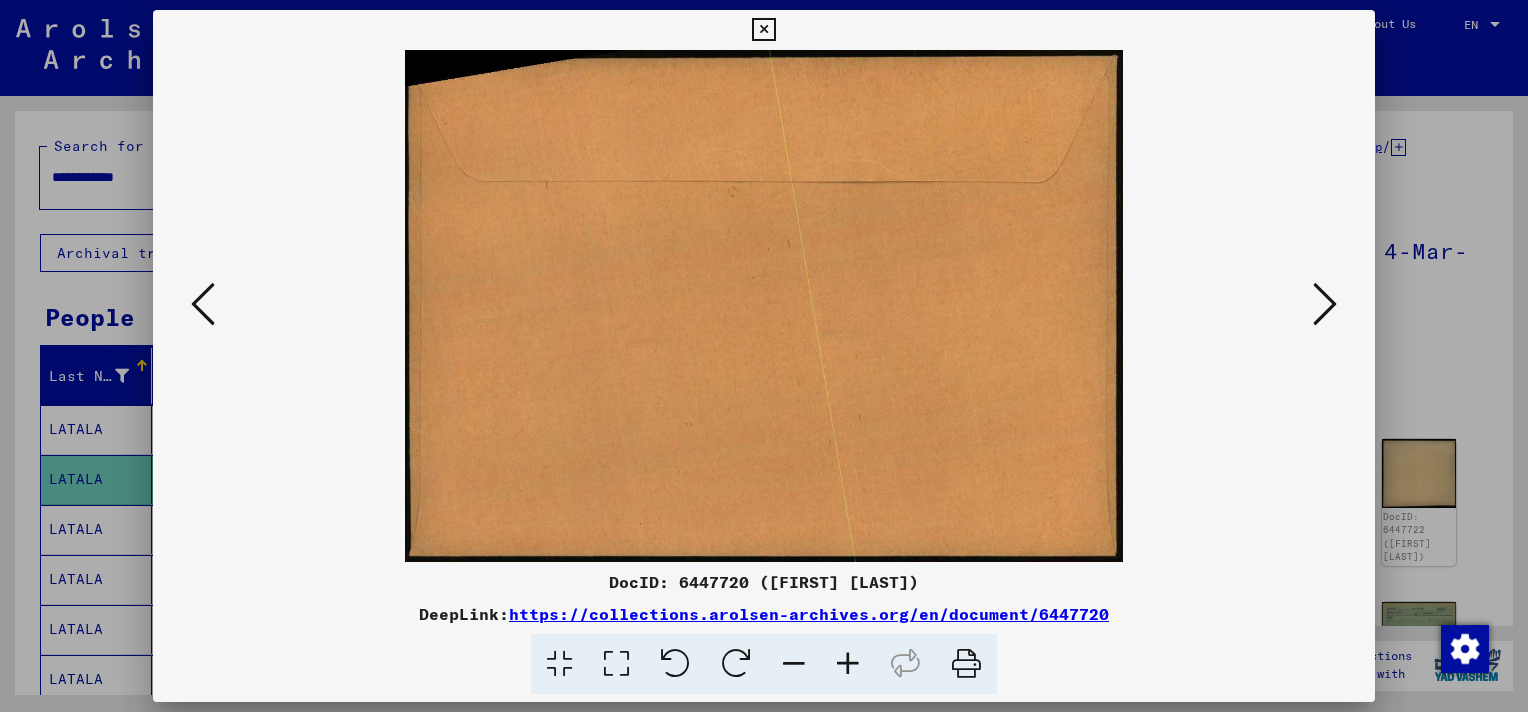 click at bounding box center (1325, 304) 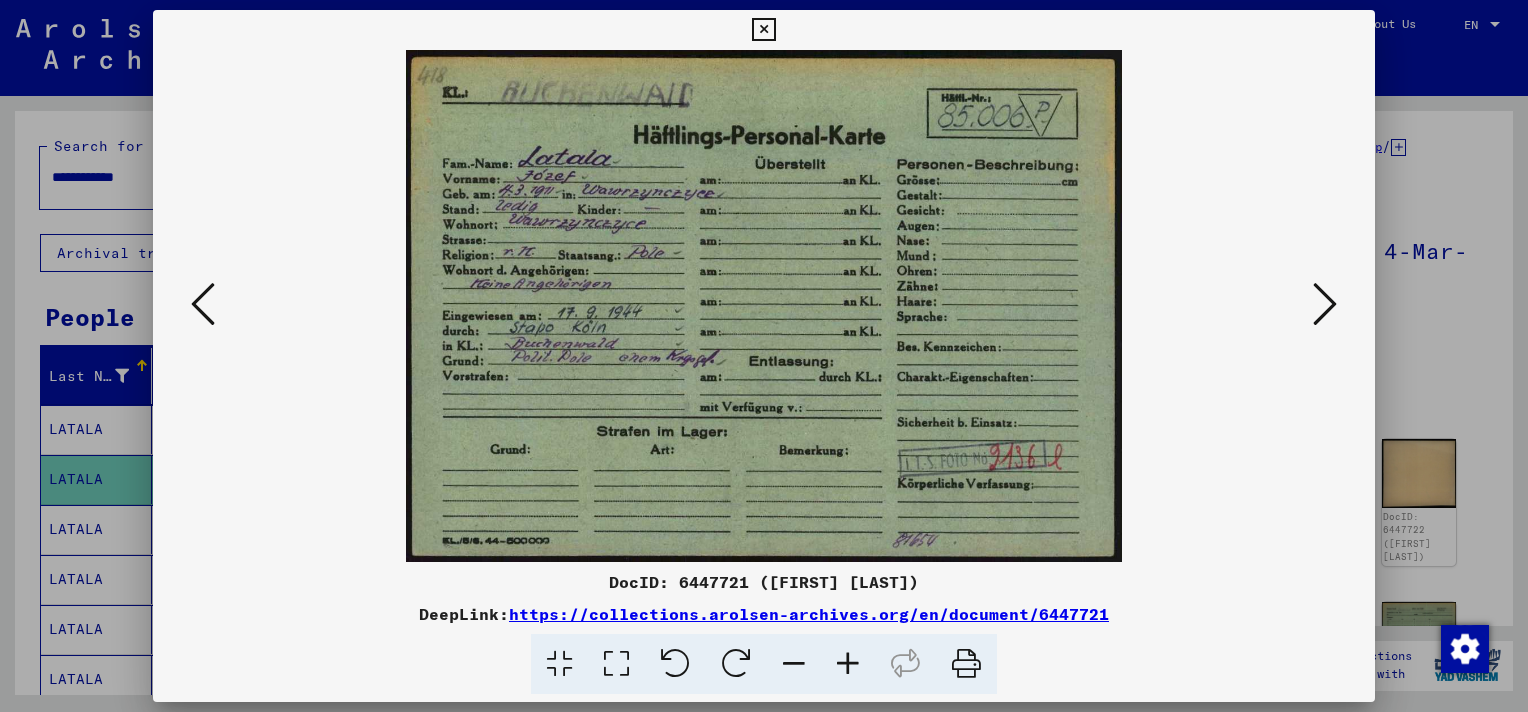 click at bounding box center [848, 664] 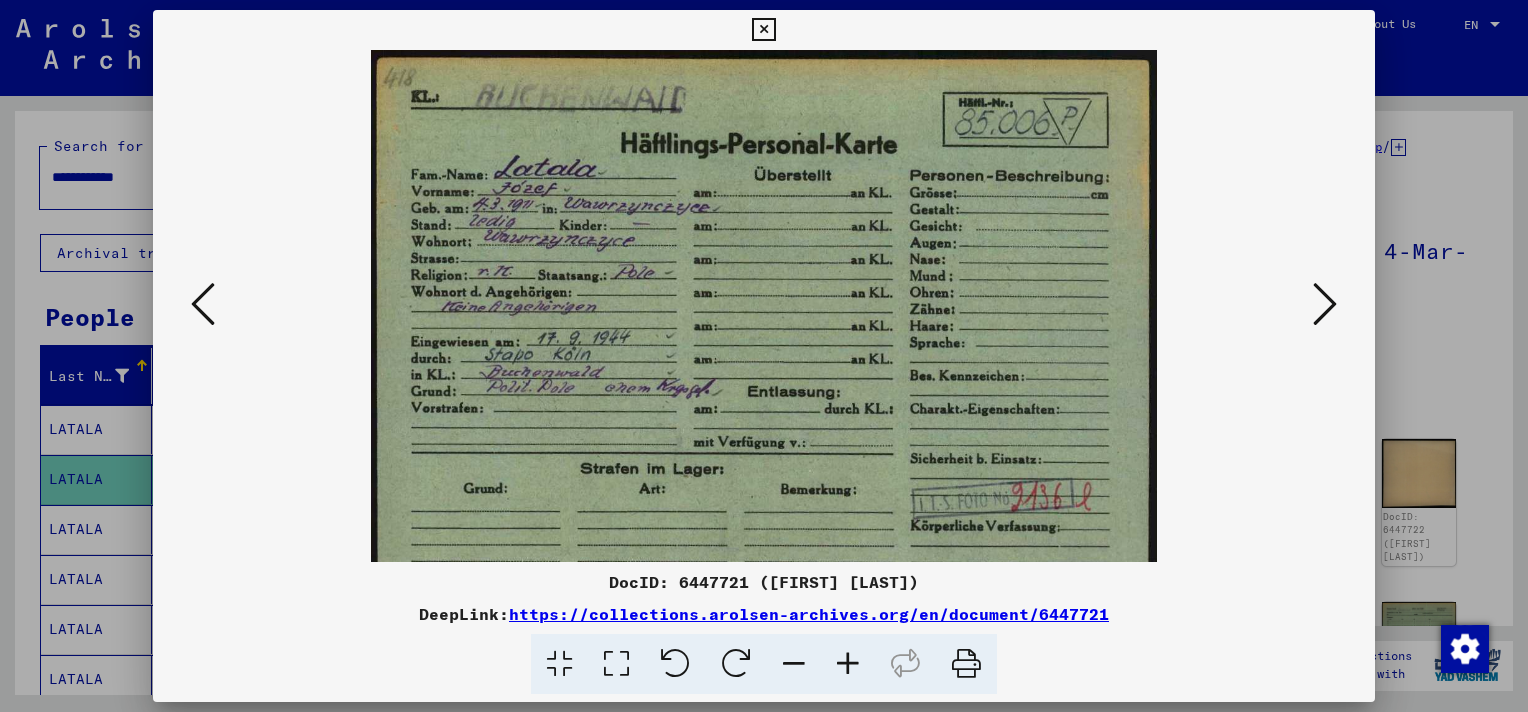click at bounding box center (848, 664) 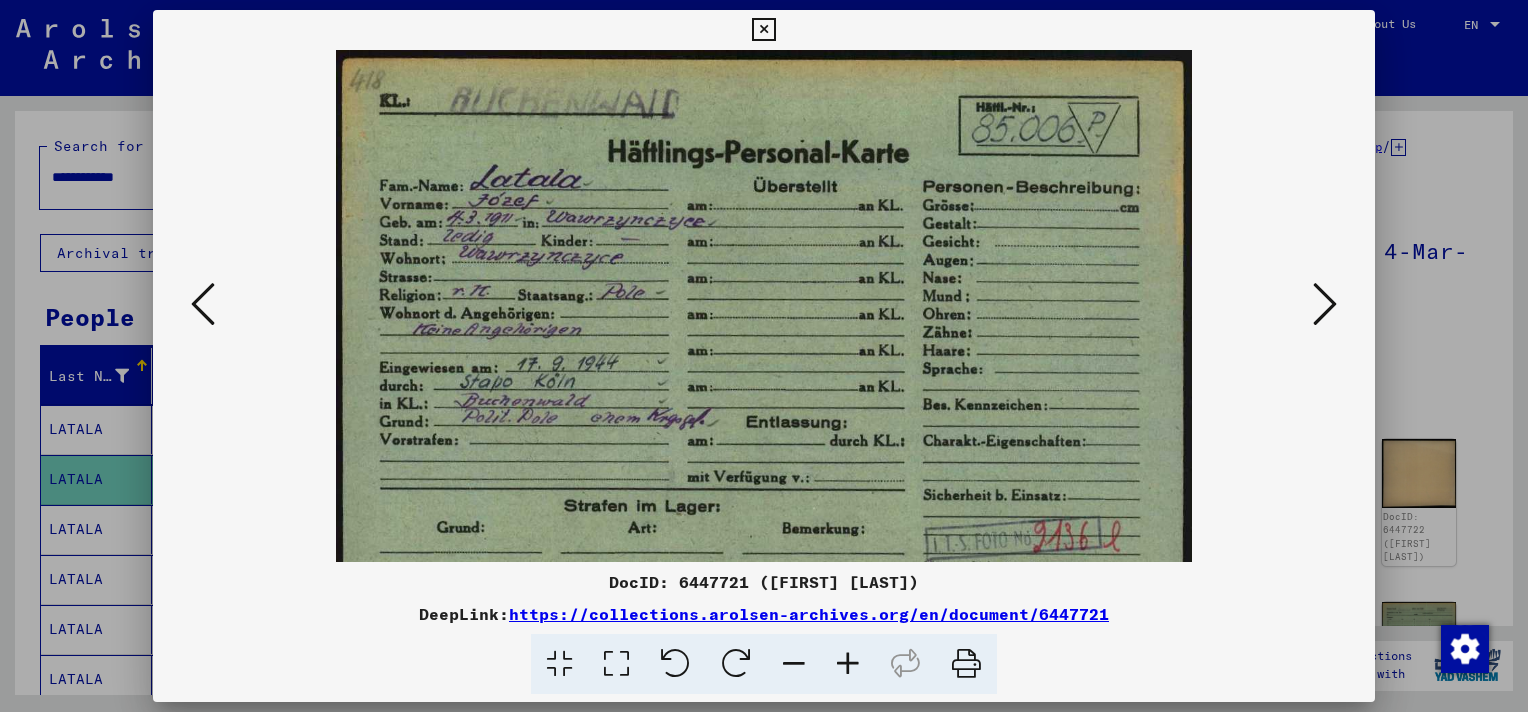 click at bounding box center (848, 664) 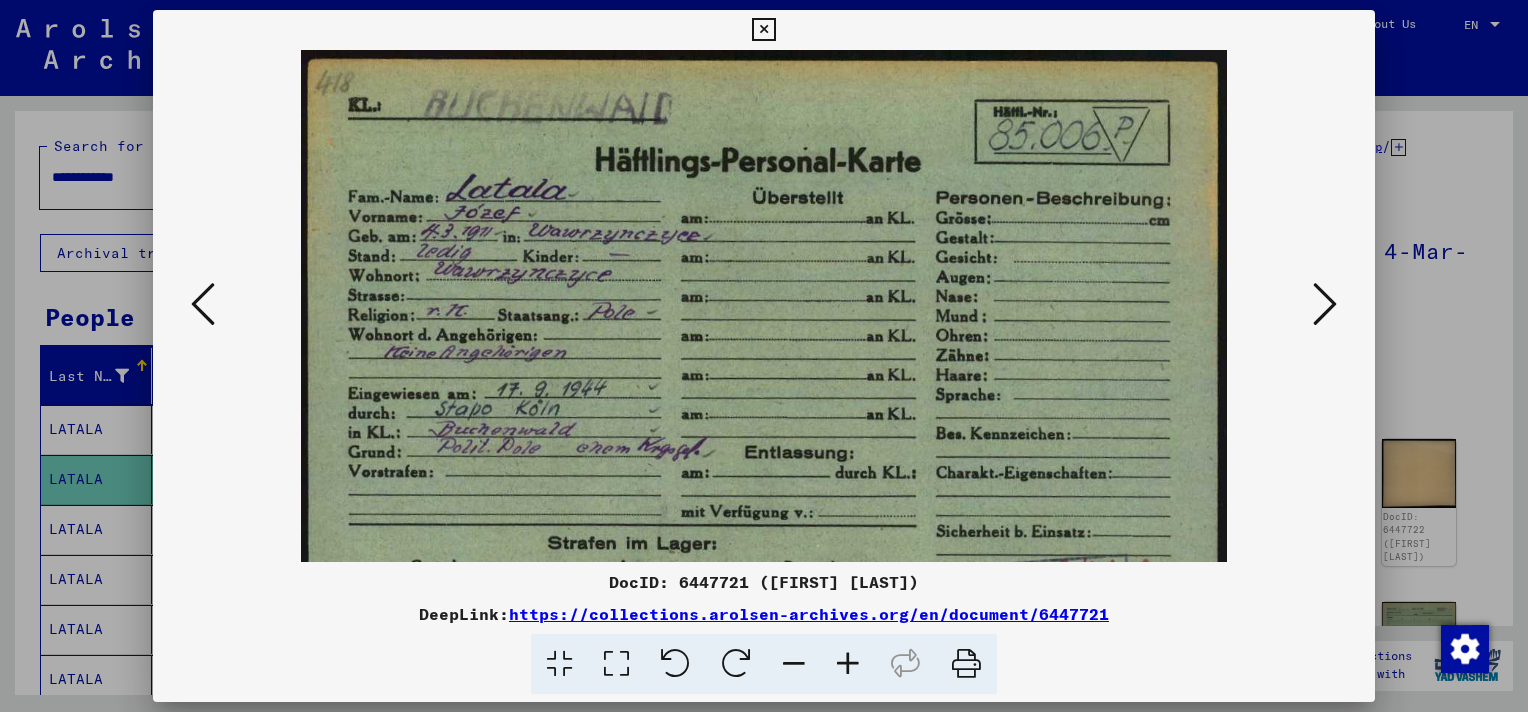 click at bounding box center [1325, 304] 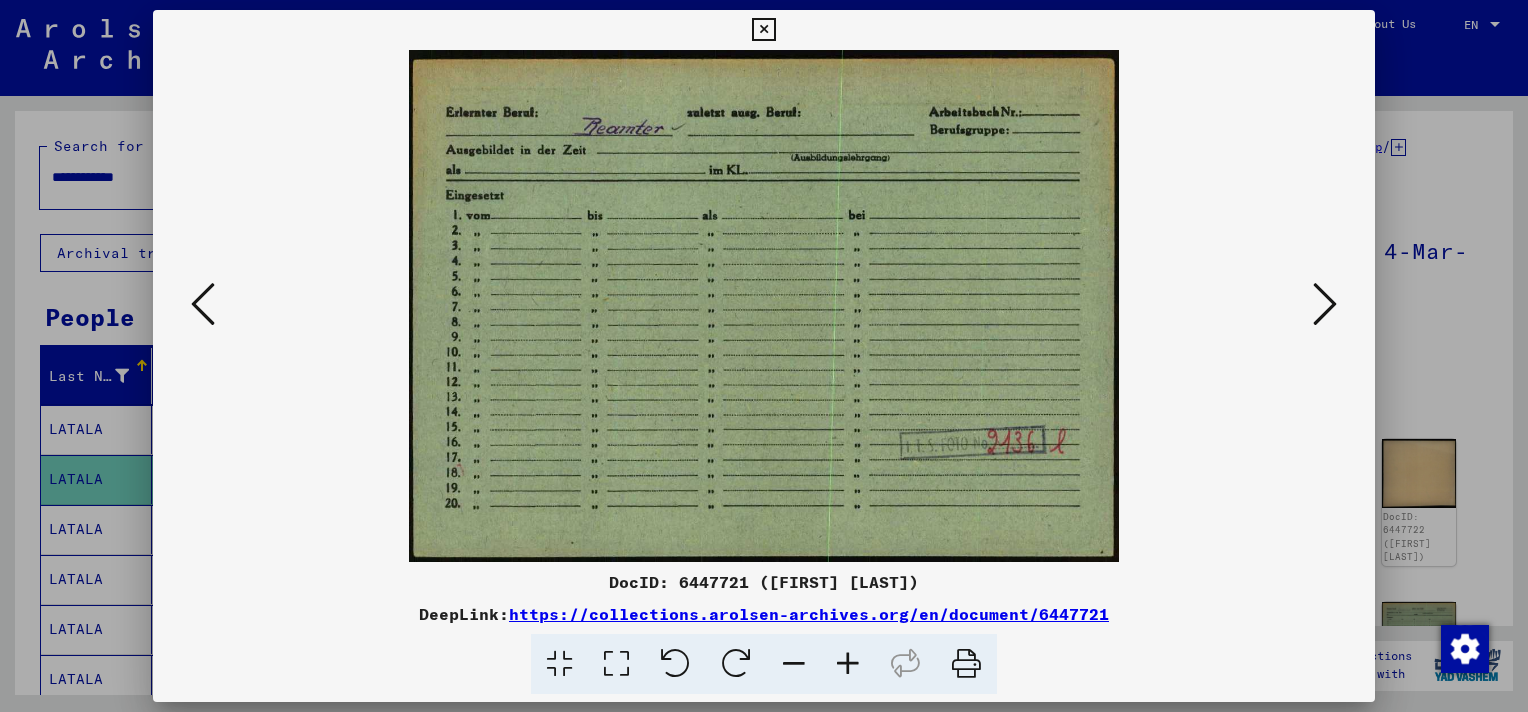 click at bounding box center (1325, 304) 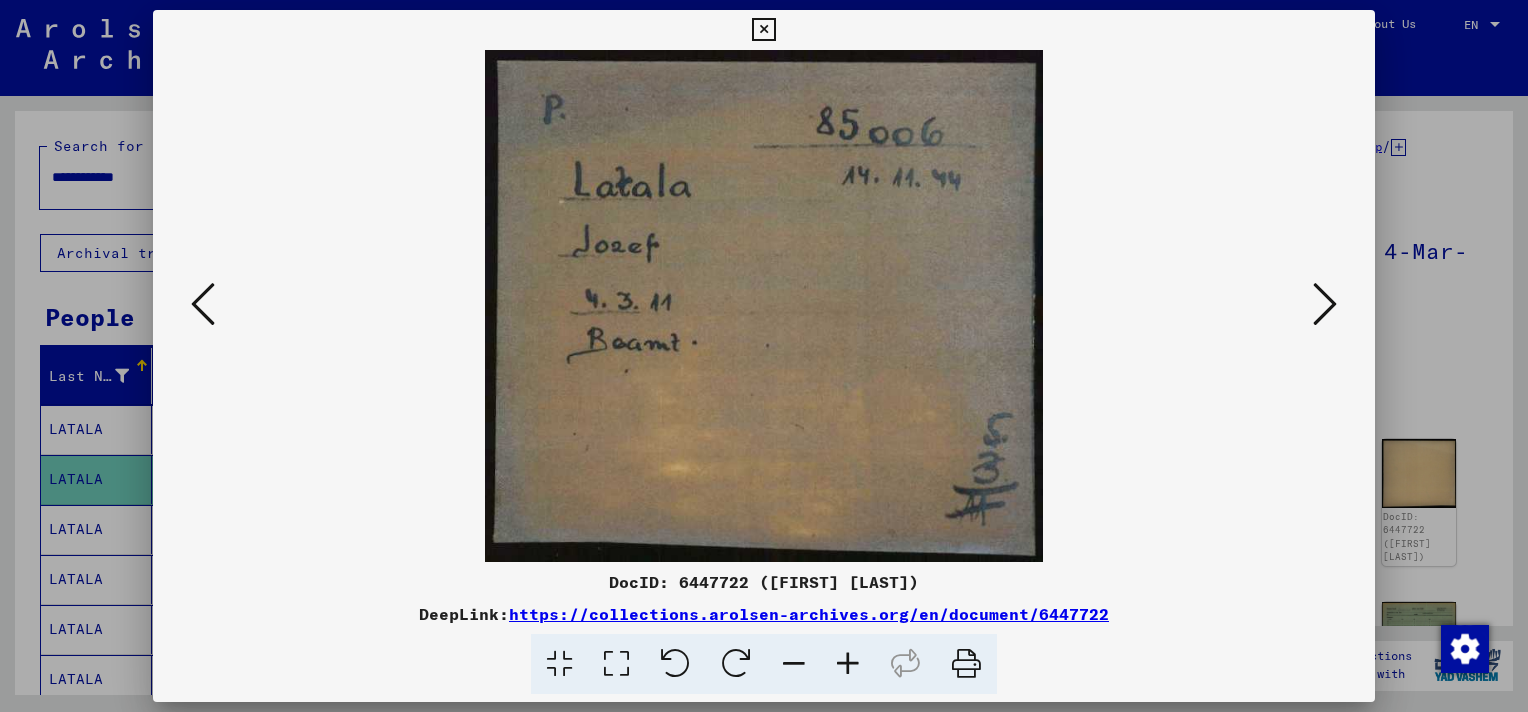 click at bounding box center [1325, 304] 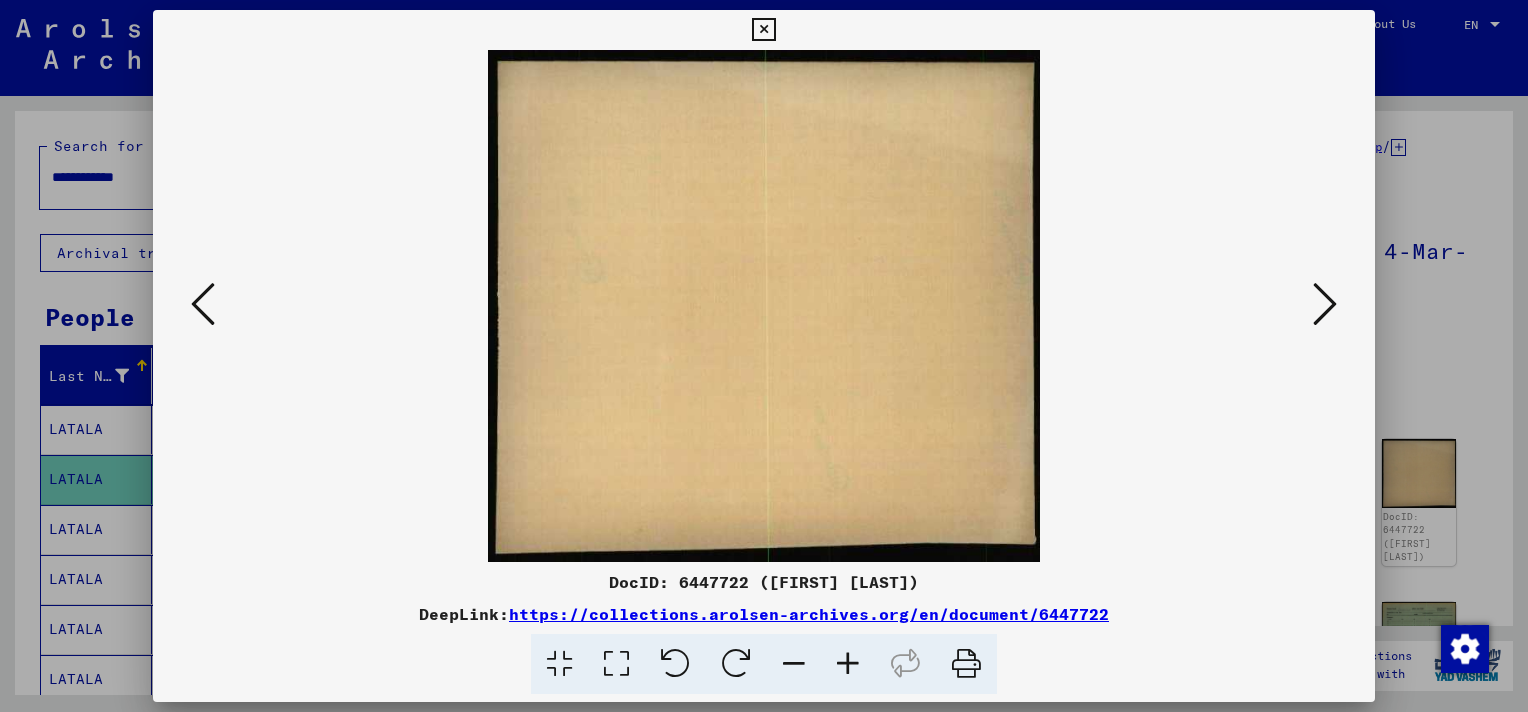 click at bounding box center [1325, 304] 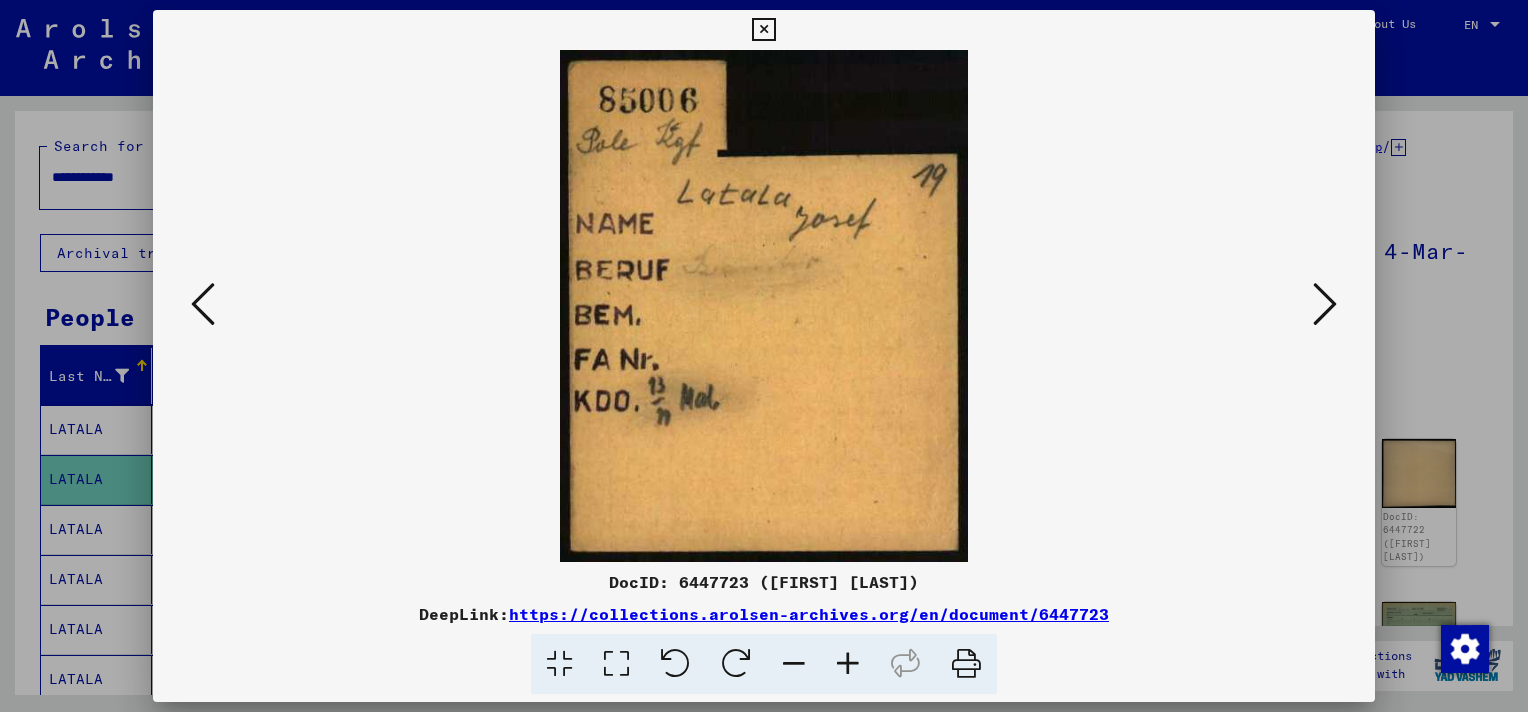 click at bounding box center (1325, 304) 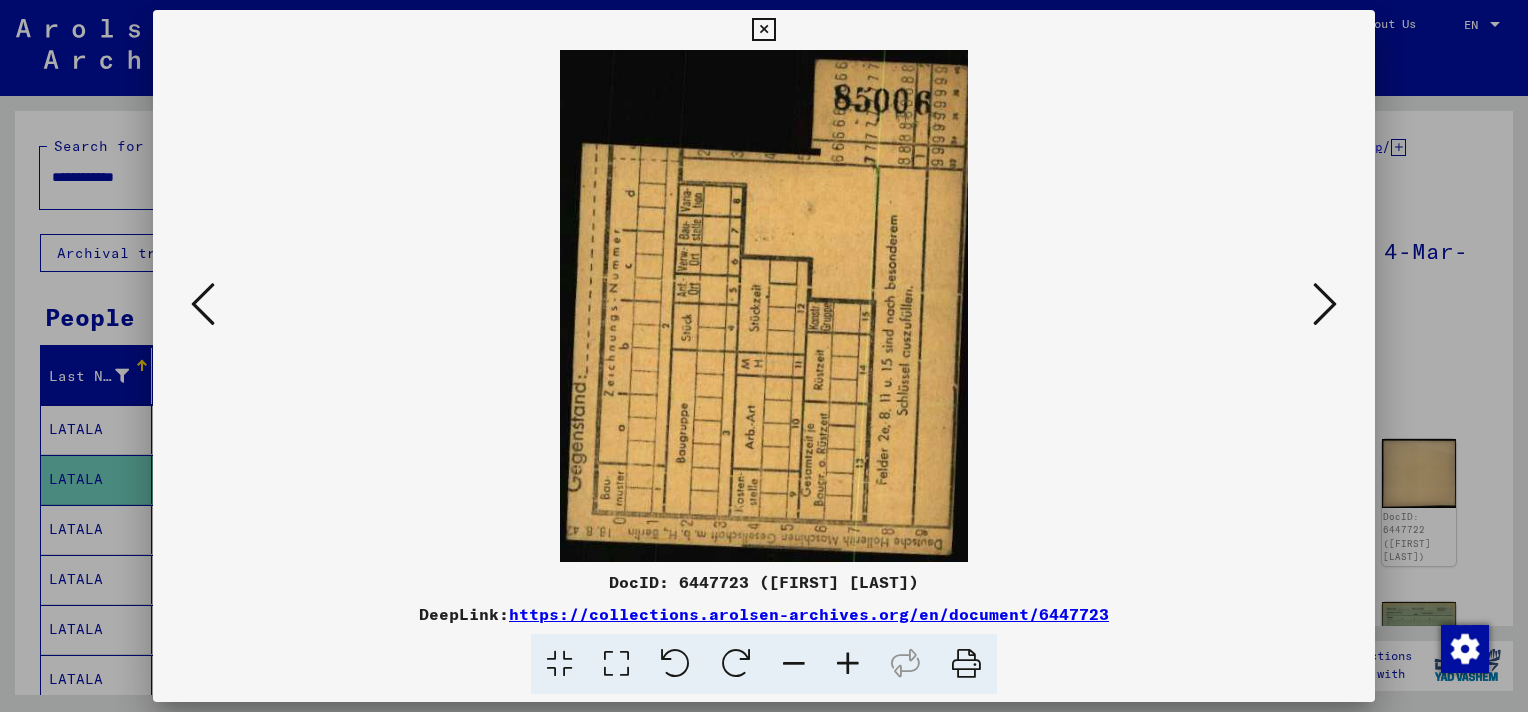 click at bounding box center [1325, 304] 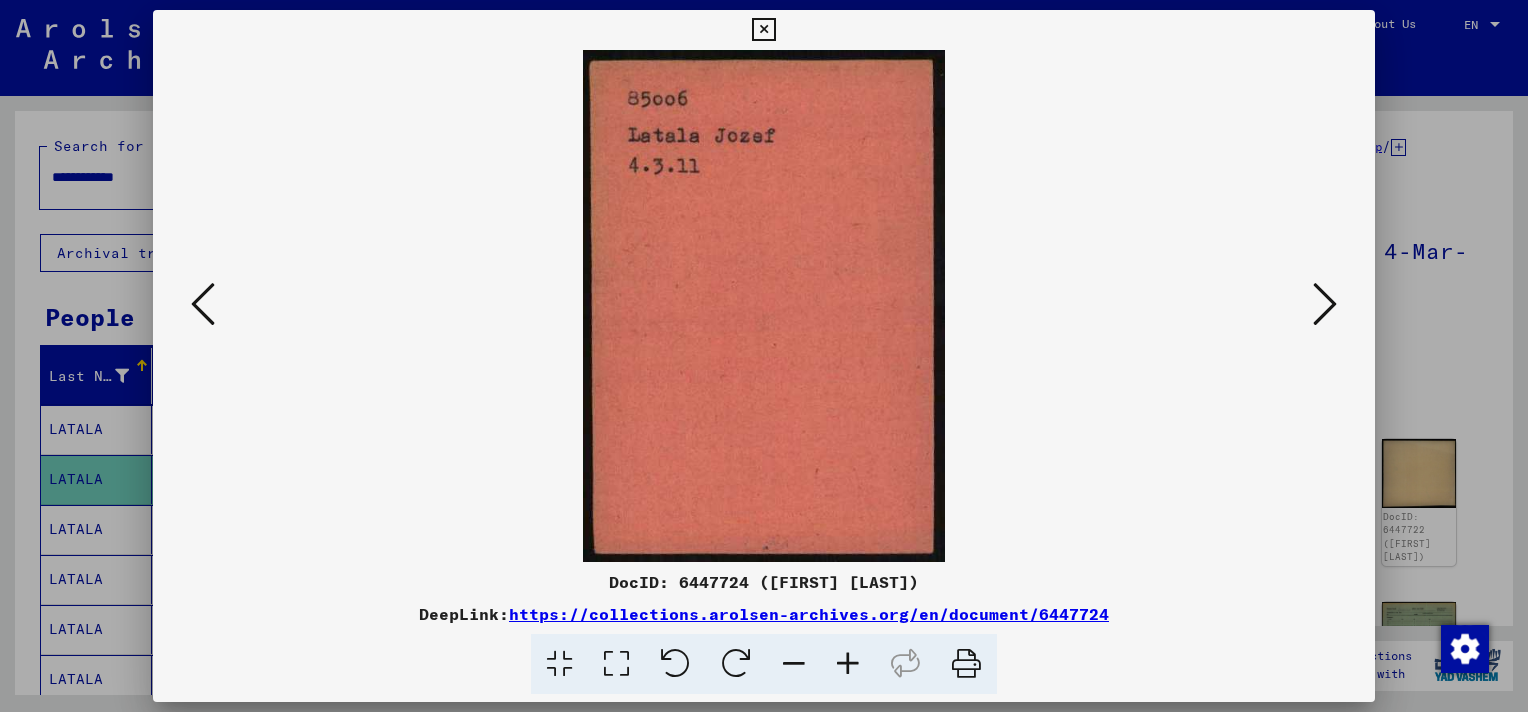 click at bounding box center [1325, 304] 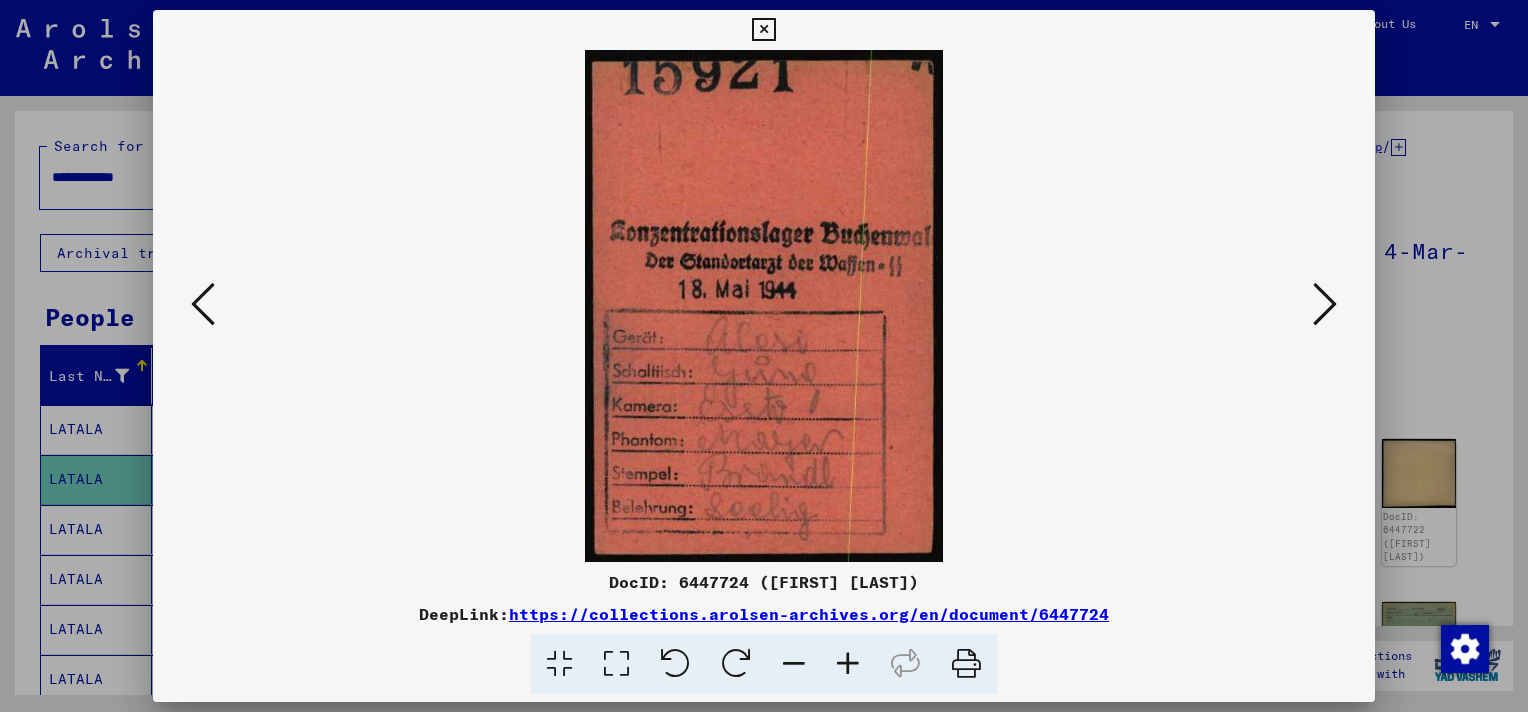 click at bounding box center [1325, 304] 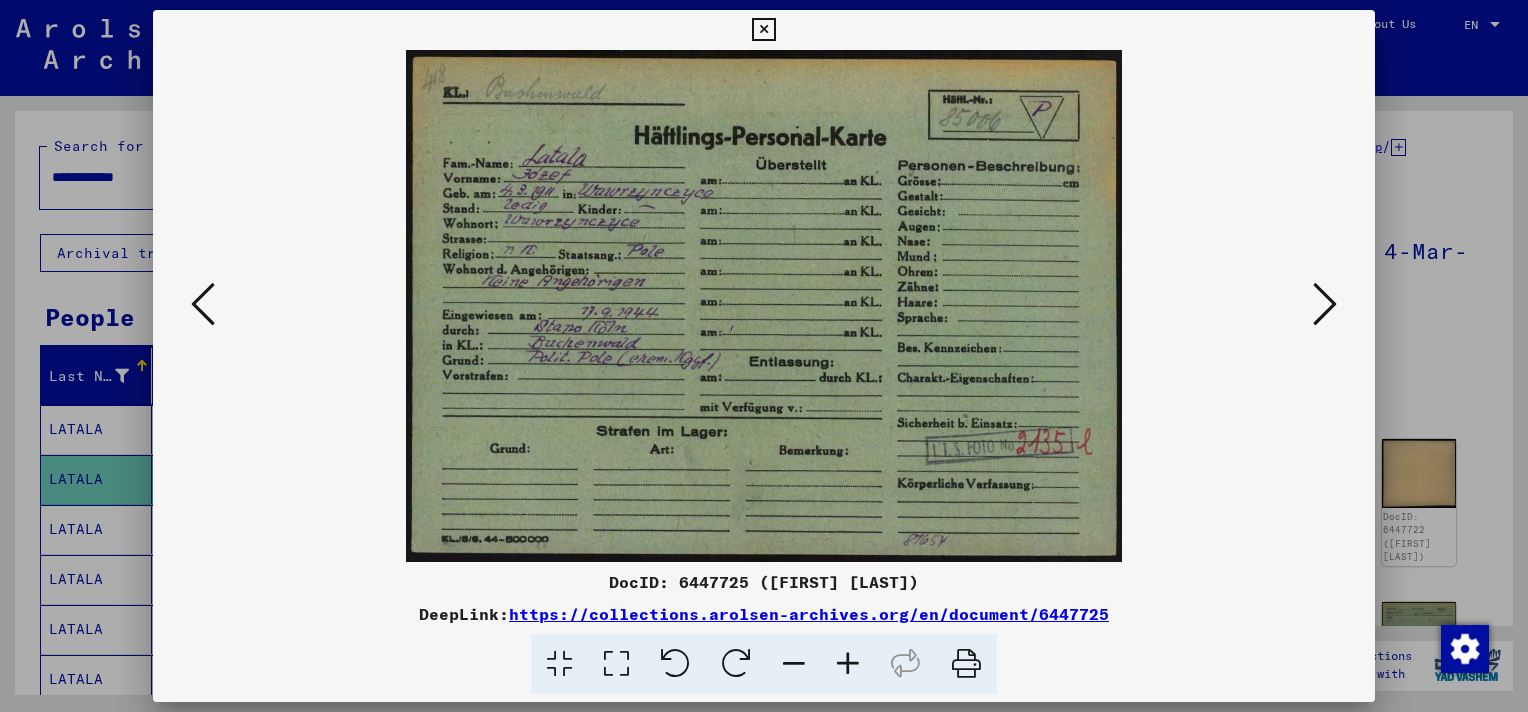 click at bounding box center (1325, 304) 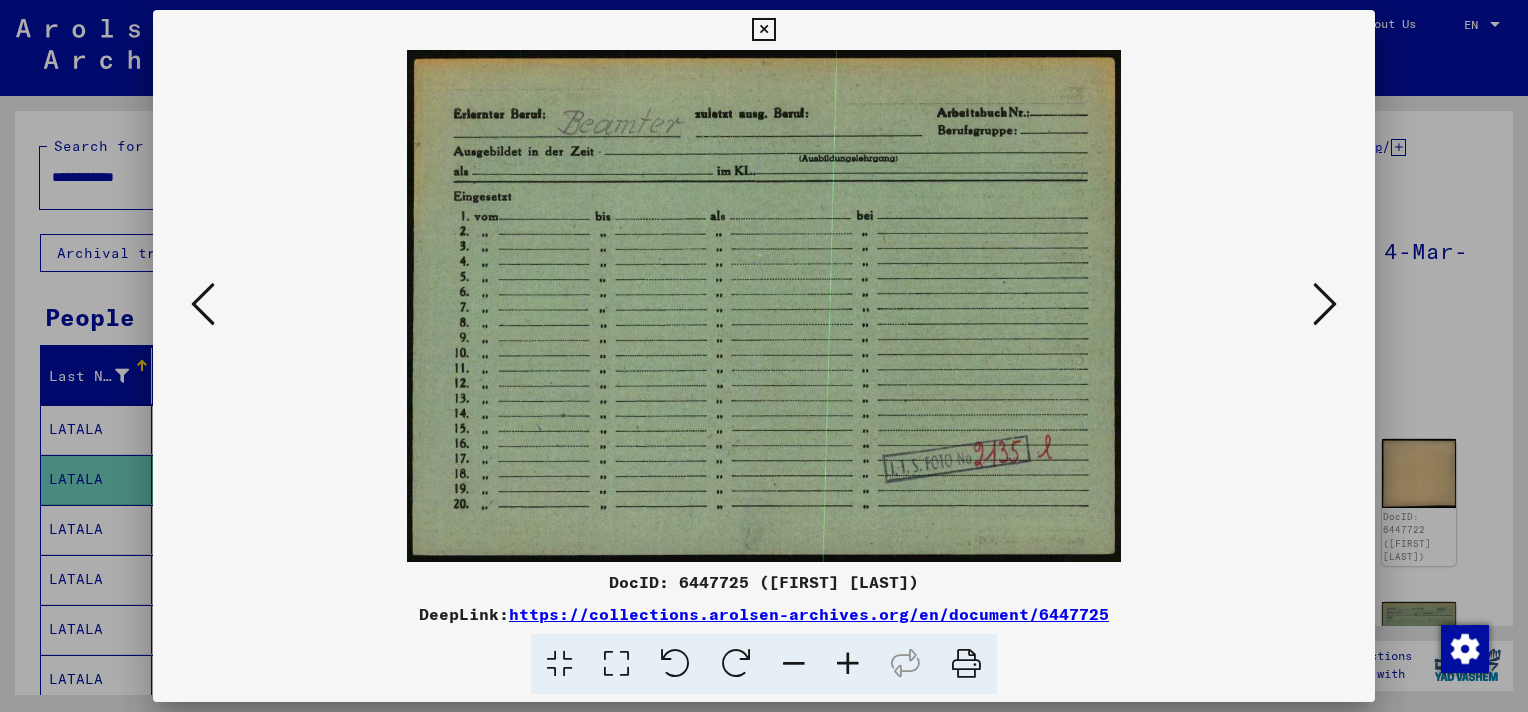 click at bounding box center (1325, 304) 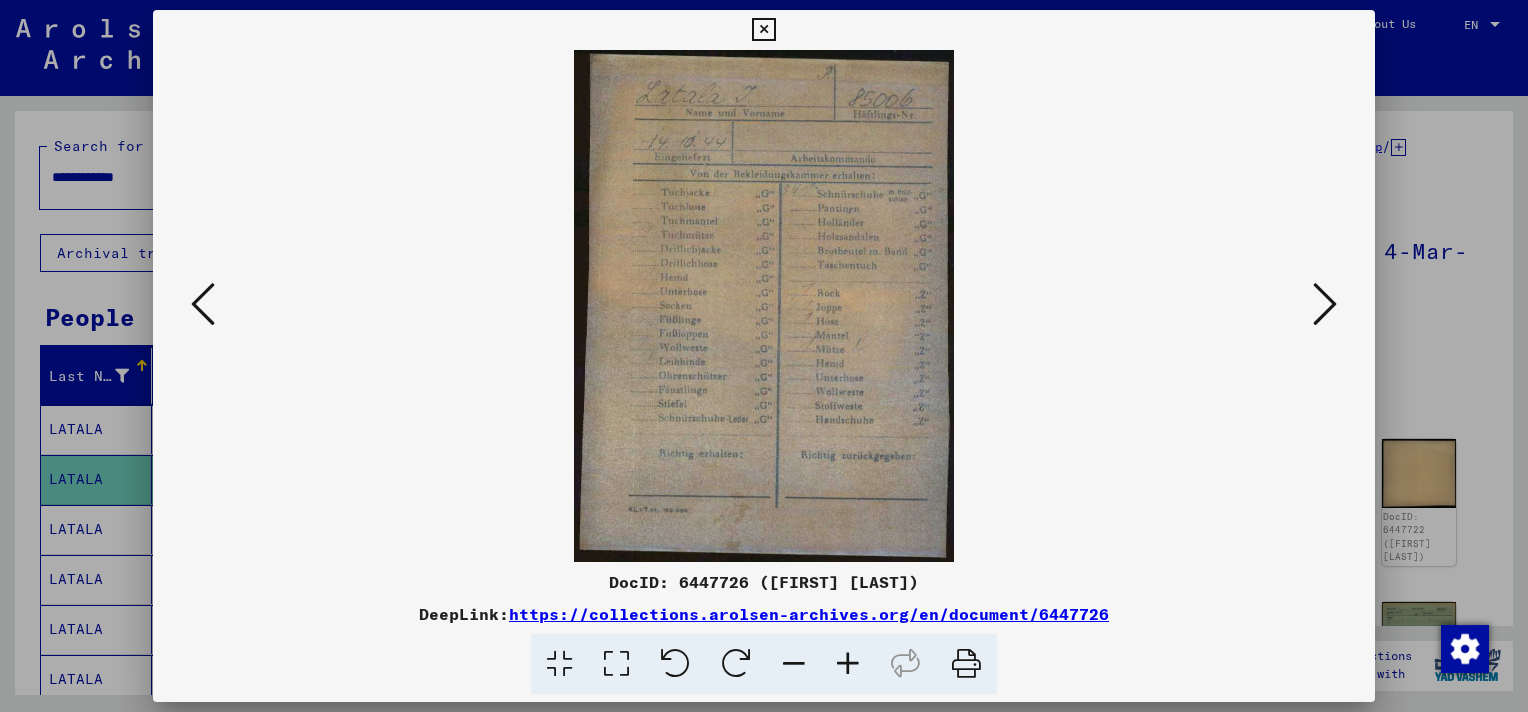 click at bounding box center [1325, 304] 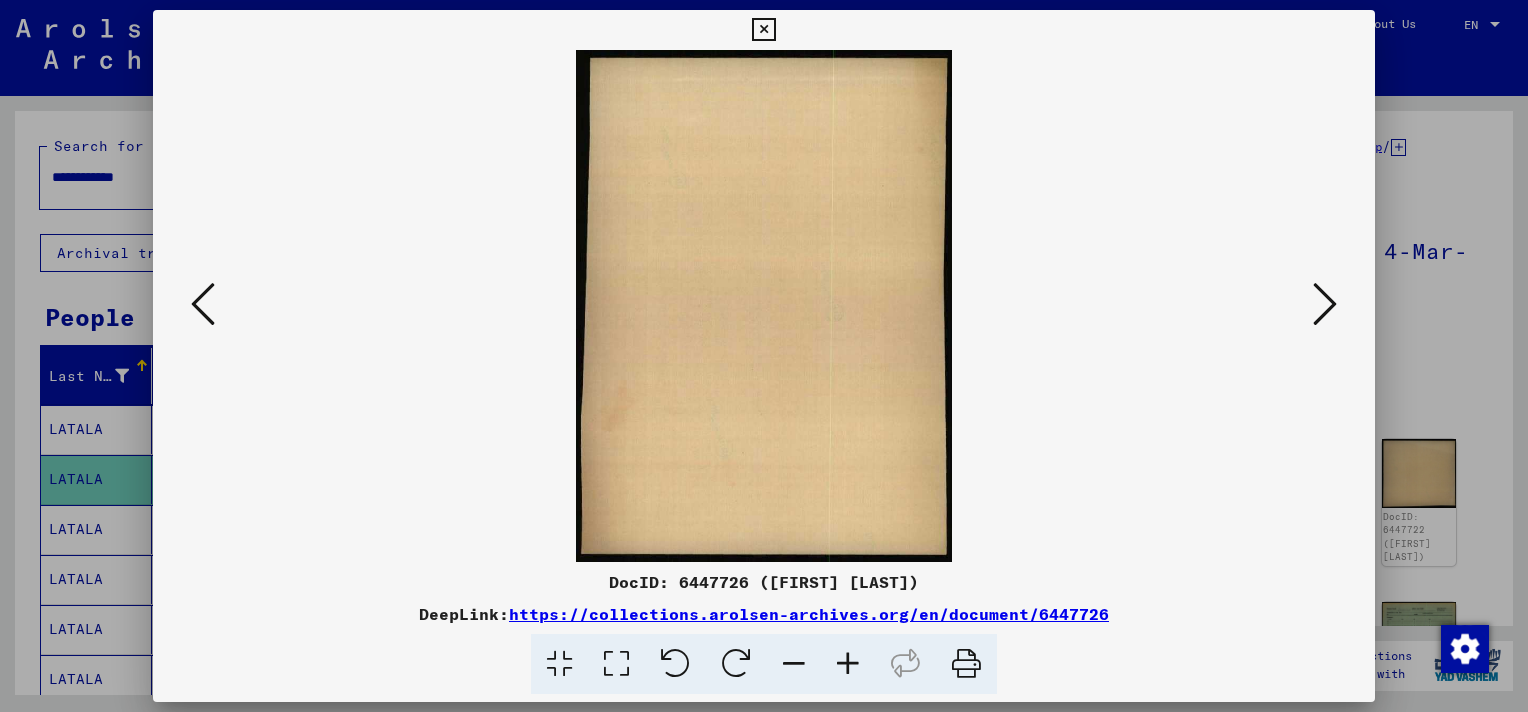 click at bounding box center (1325, 304) 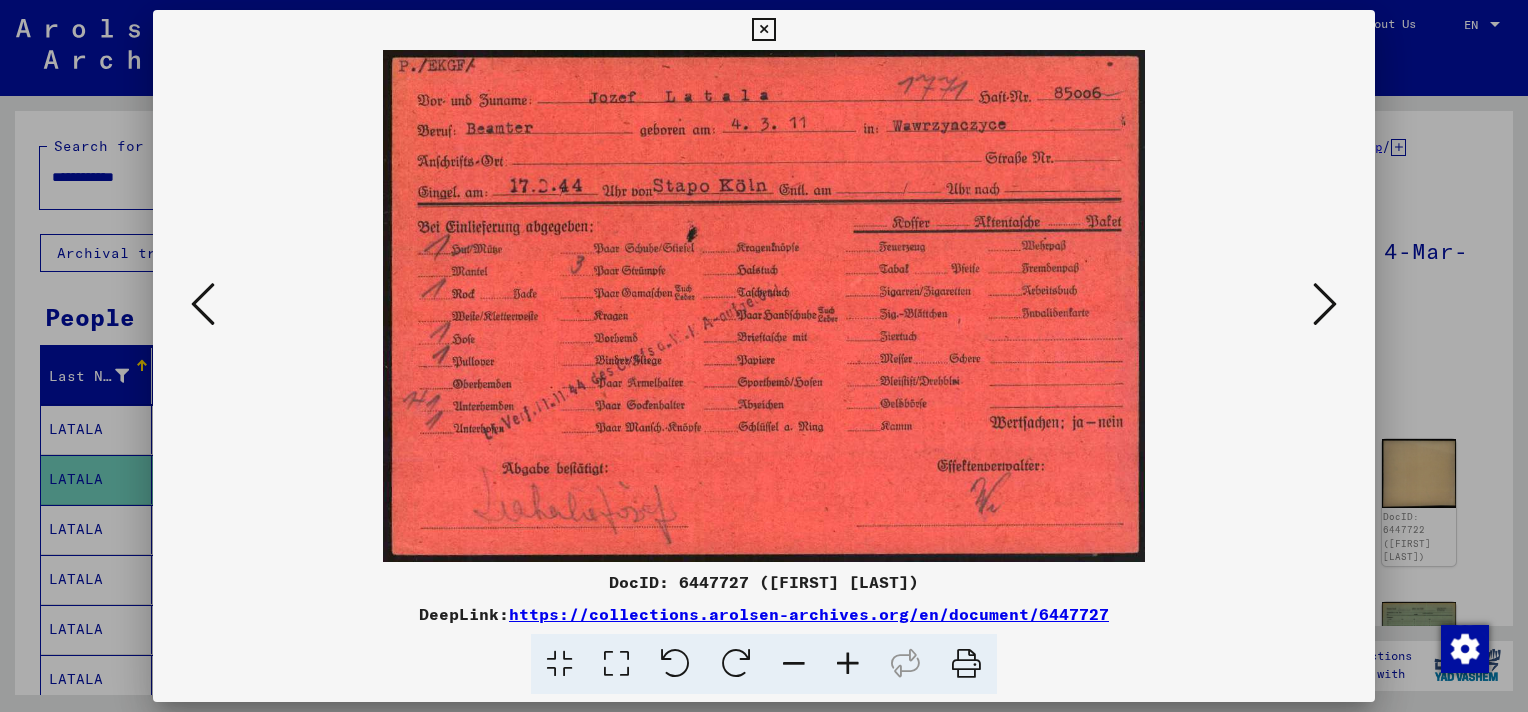 click at bounding box center [1325, 304] 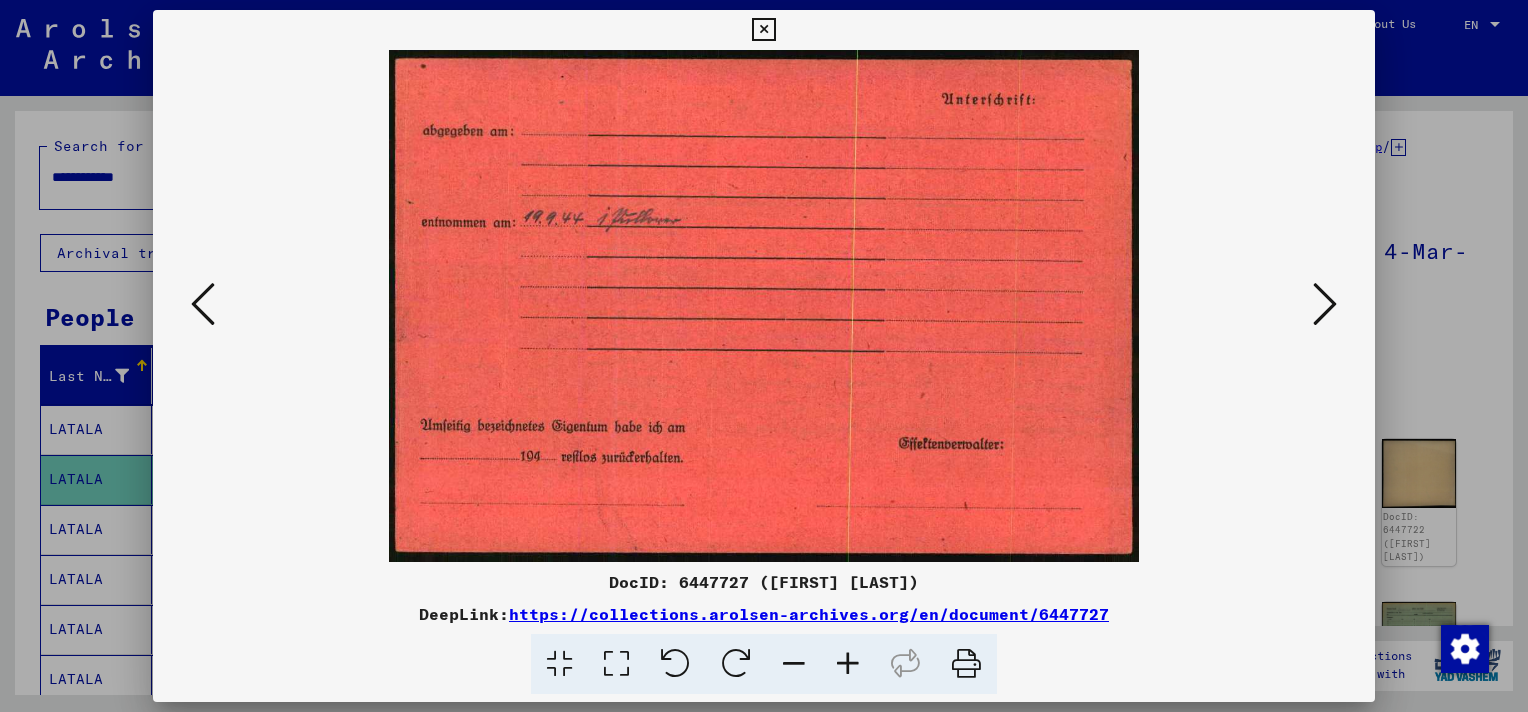 click at bounding box center [1325, 304] 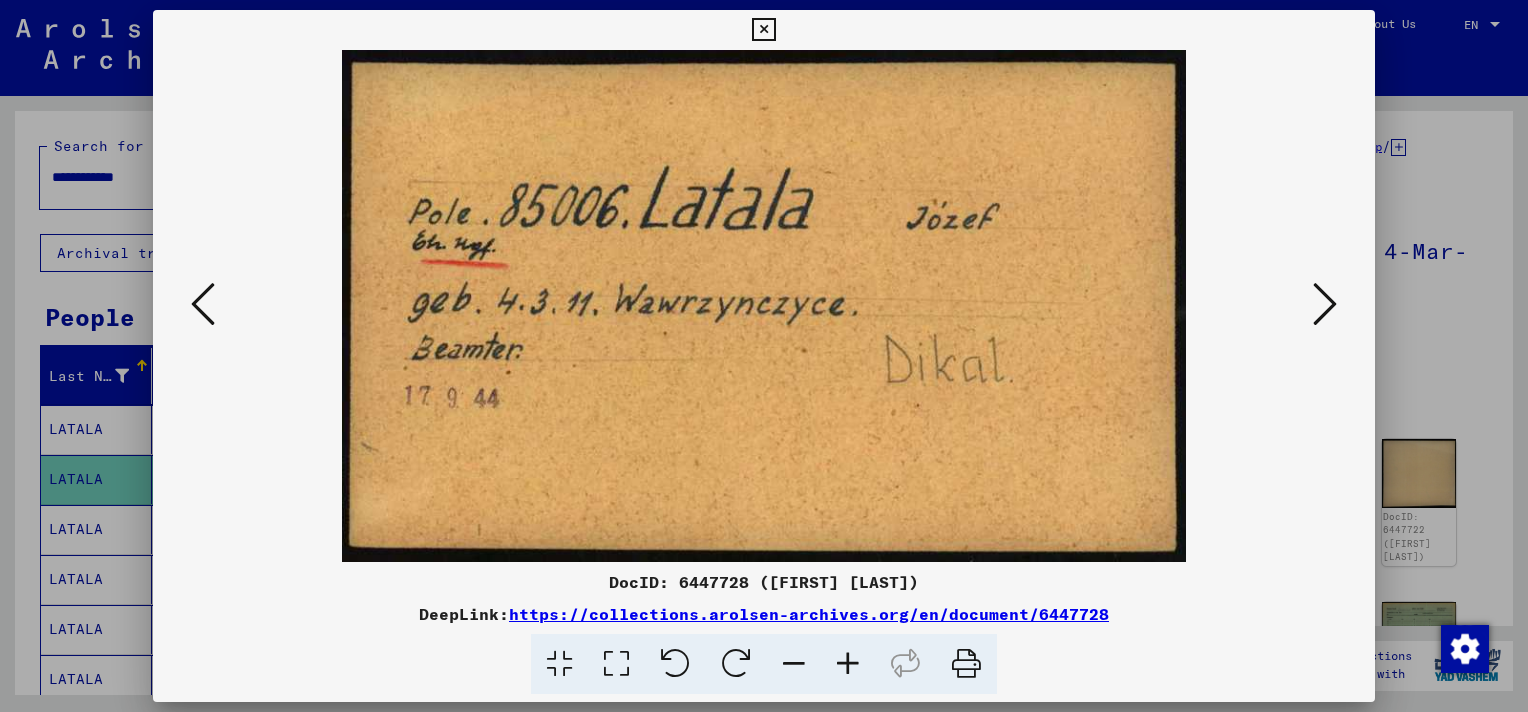 click at bounding box center [1325, 304] 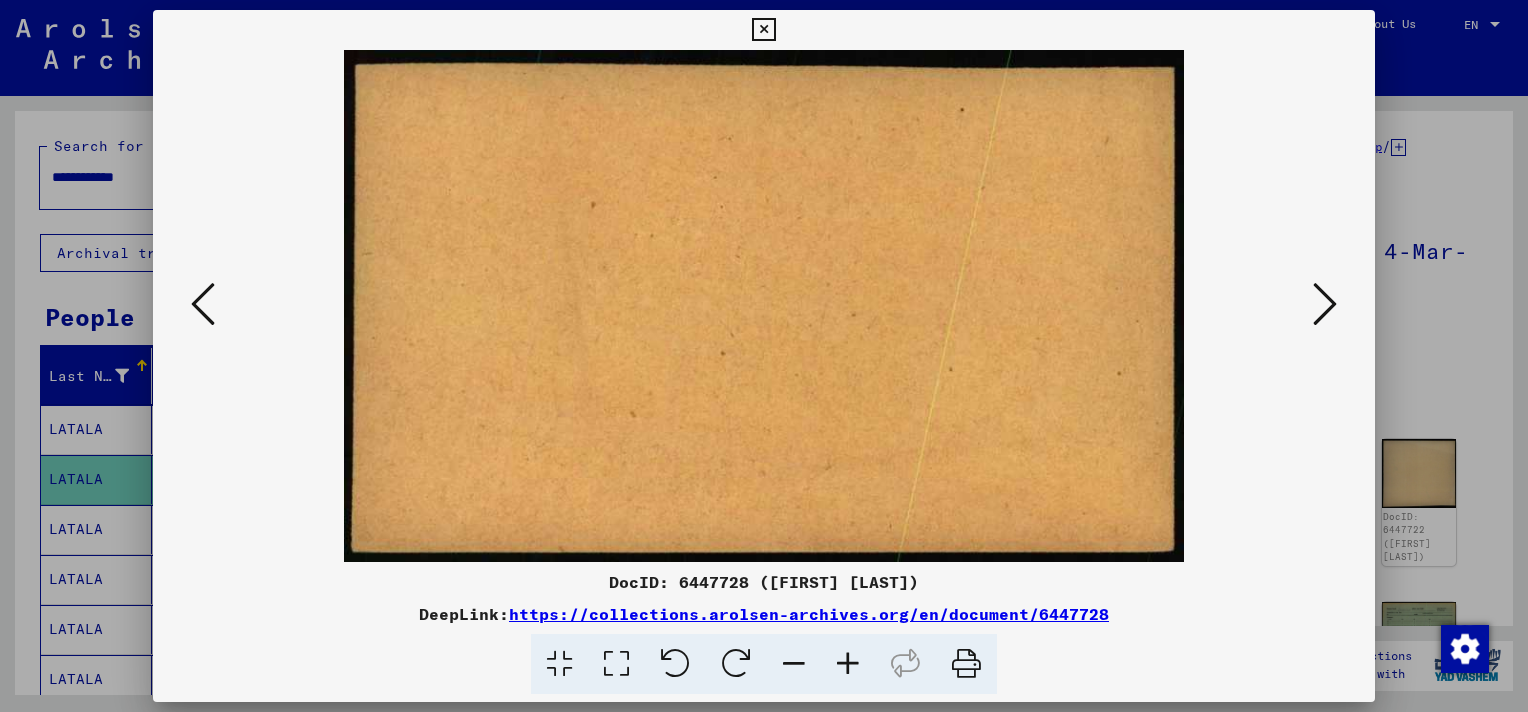 click at bounding box center [1325, 304] 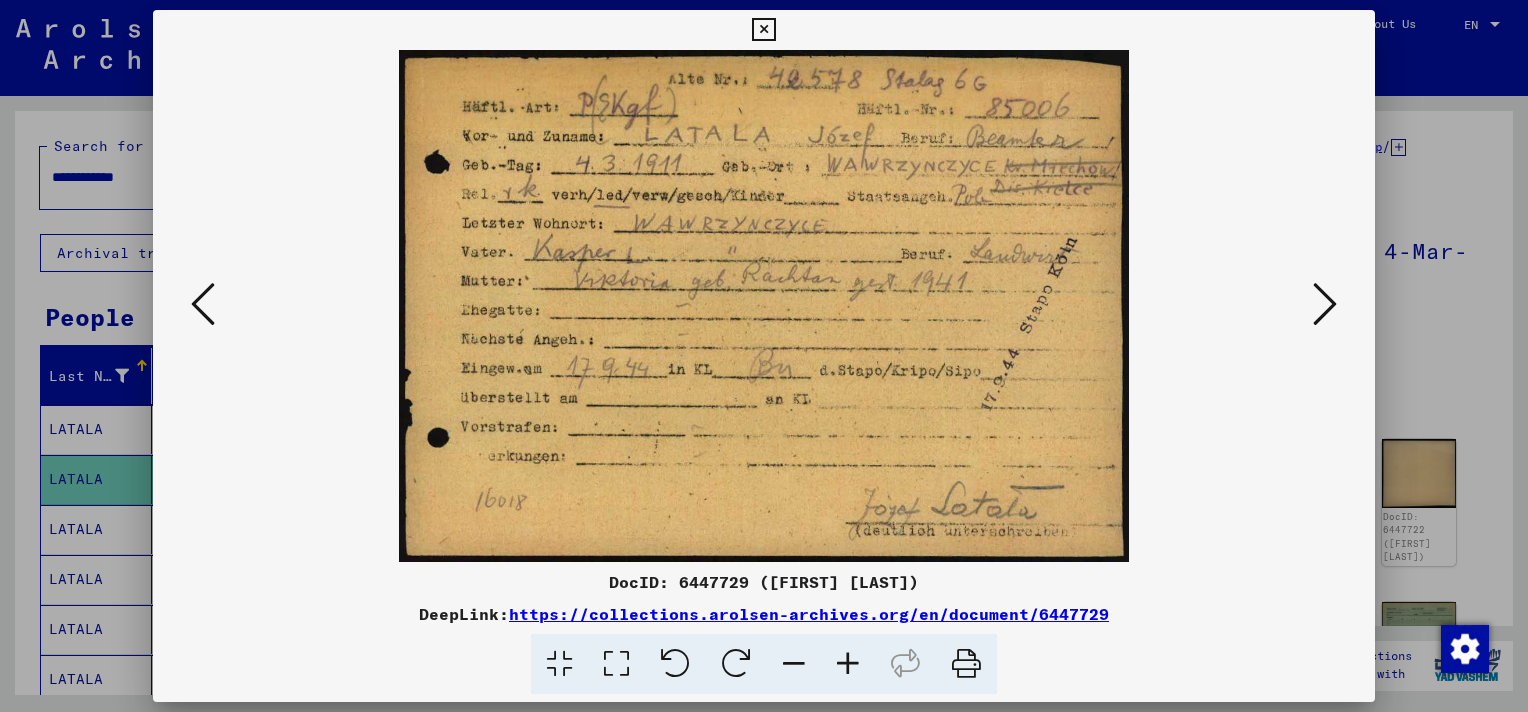 click at bounding box center [1325, 304] 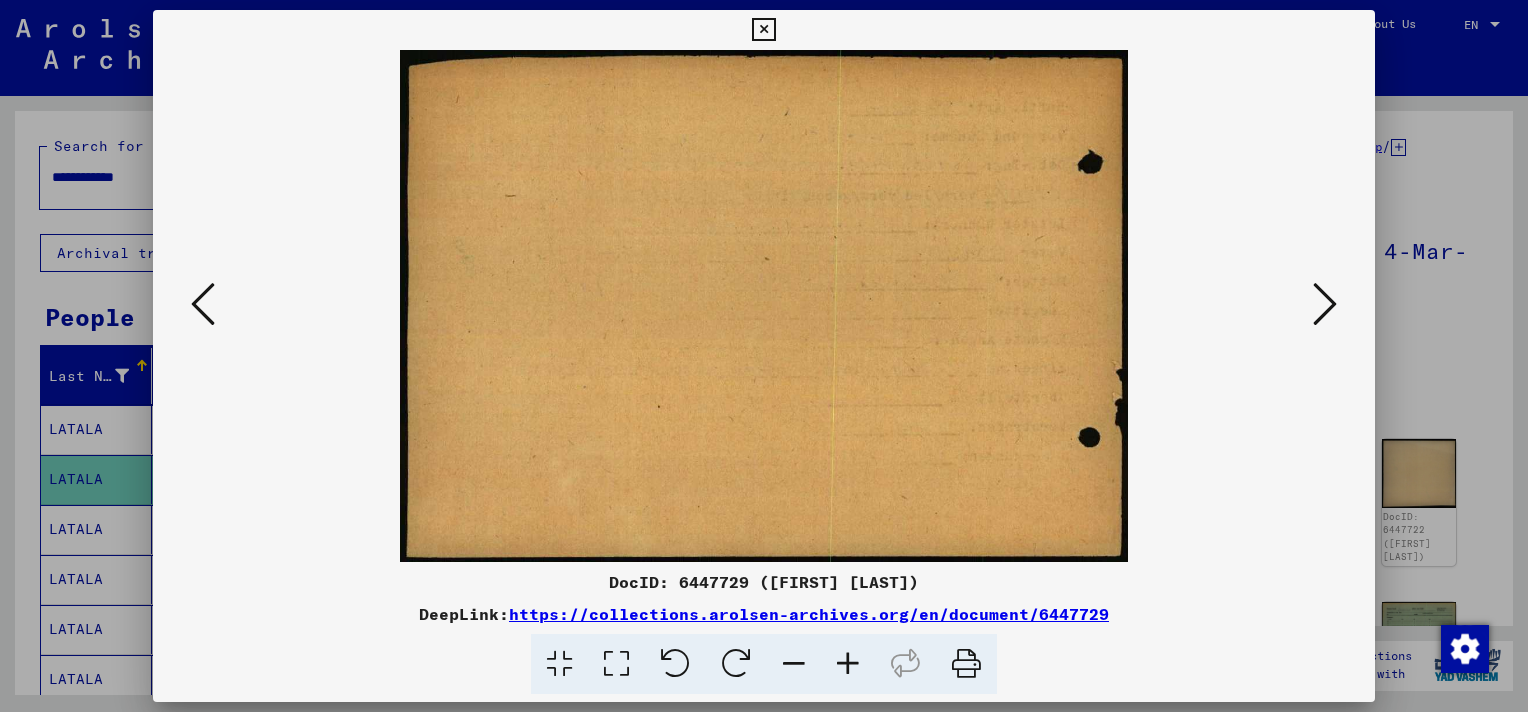 click at bounding box center [1325, 304] 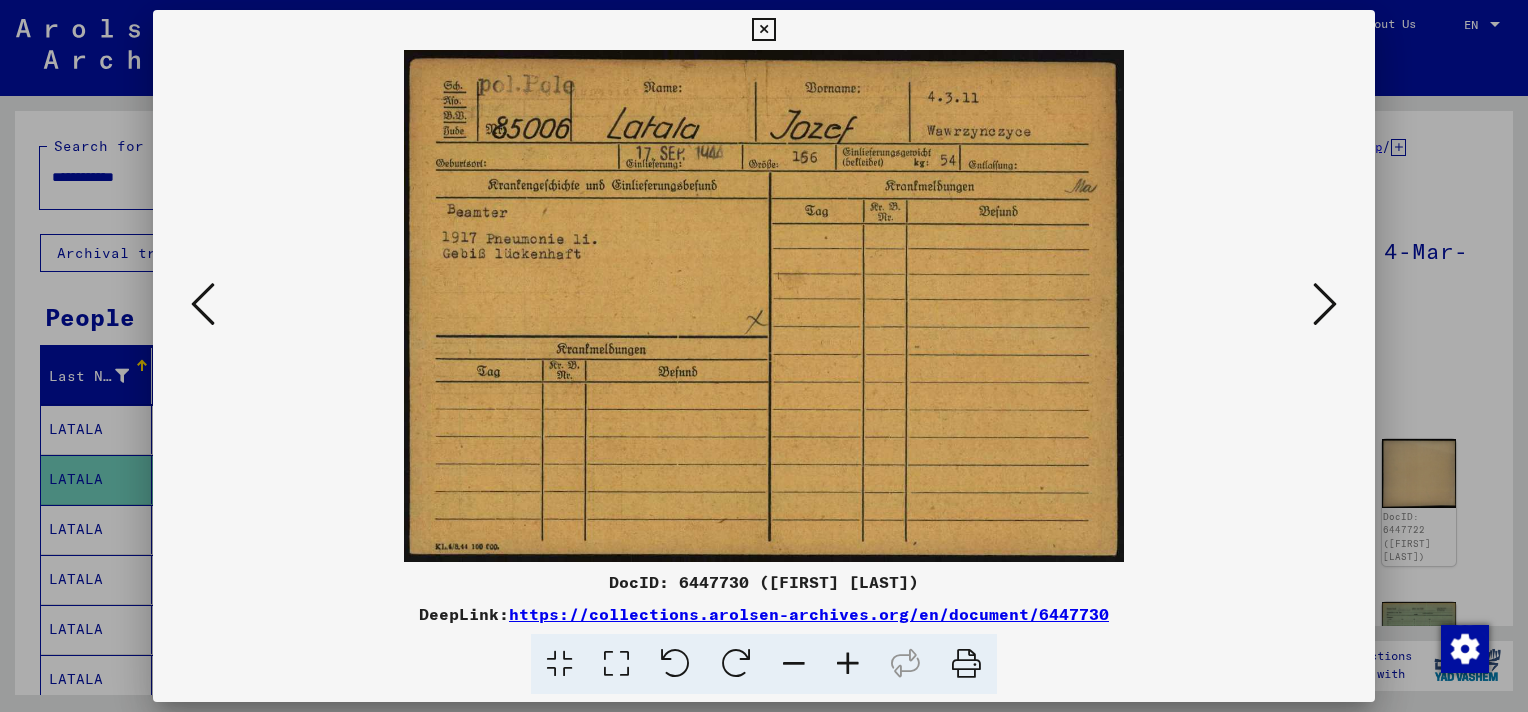 click at bounding box center (203, 305) 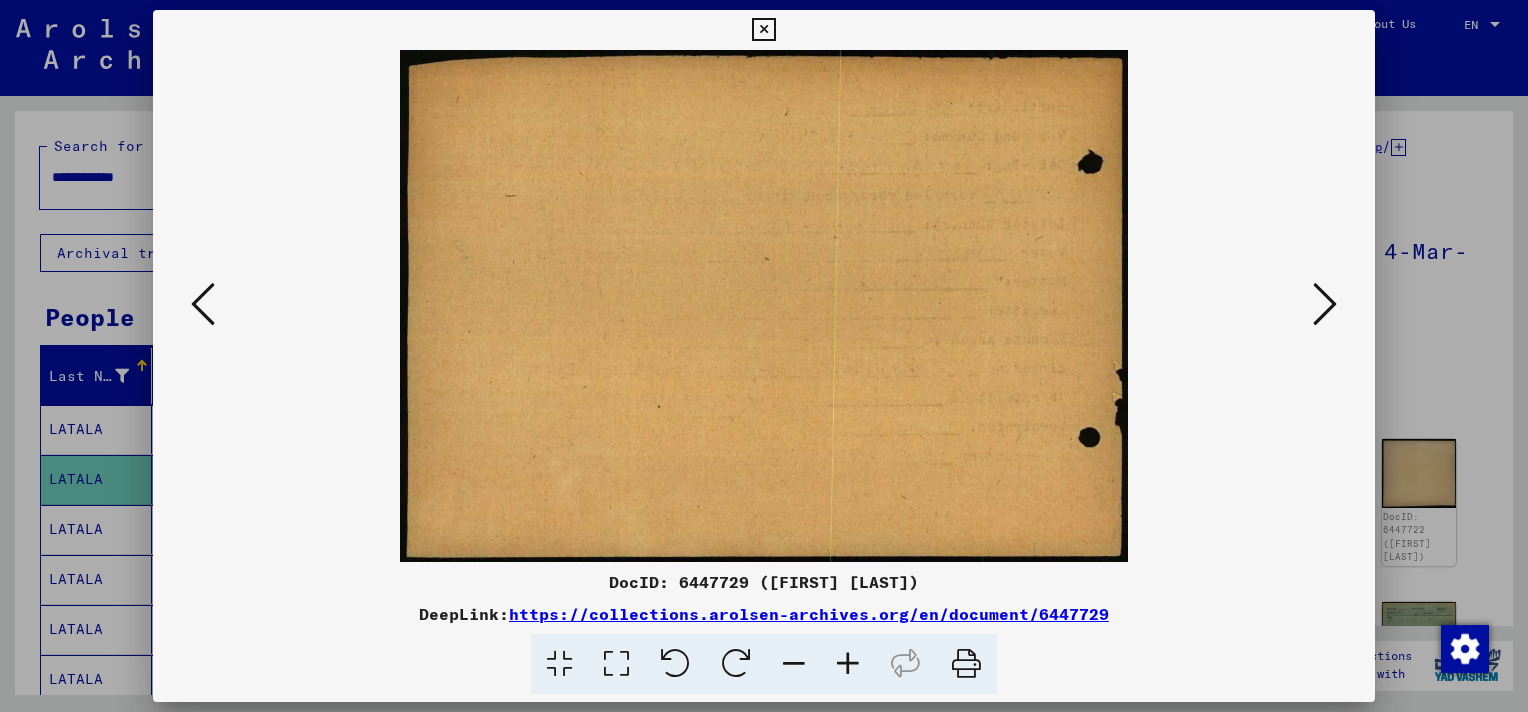click at bounding box center [203, 305] 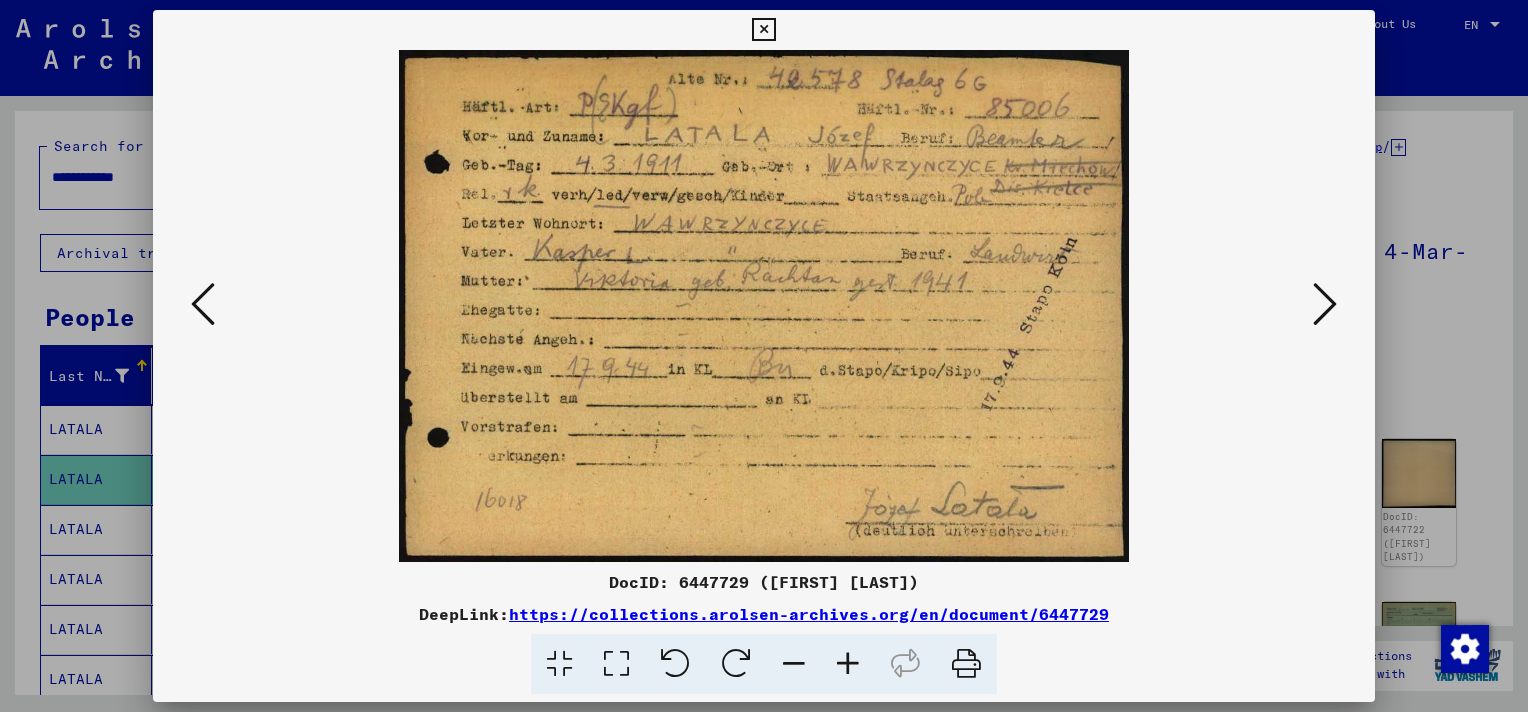 click at bounding box center [1325, 304] 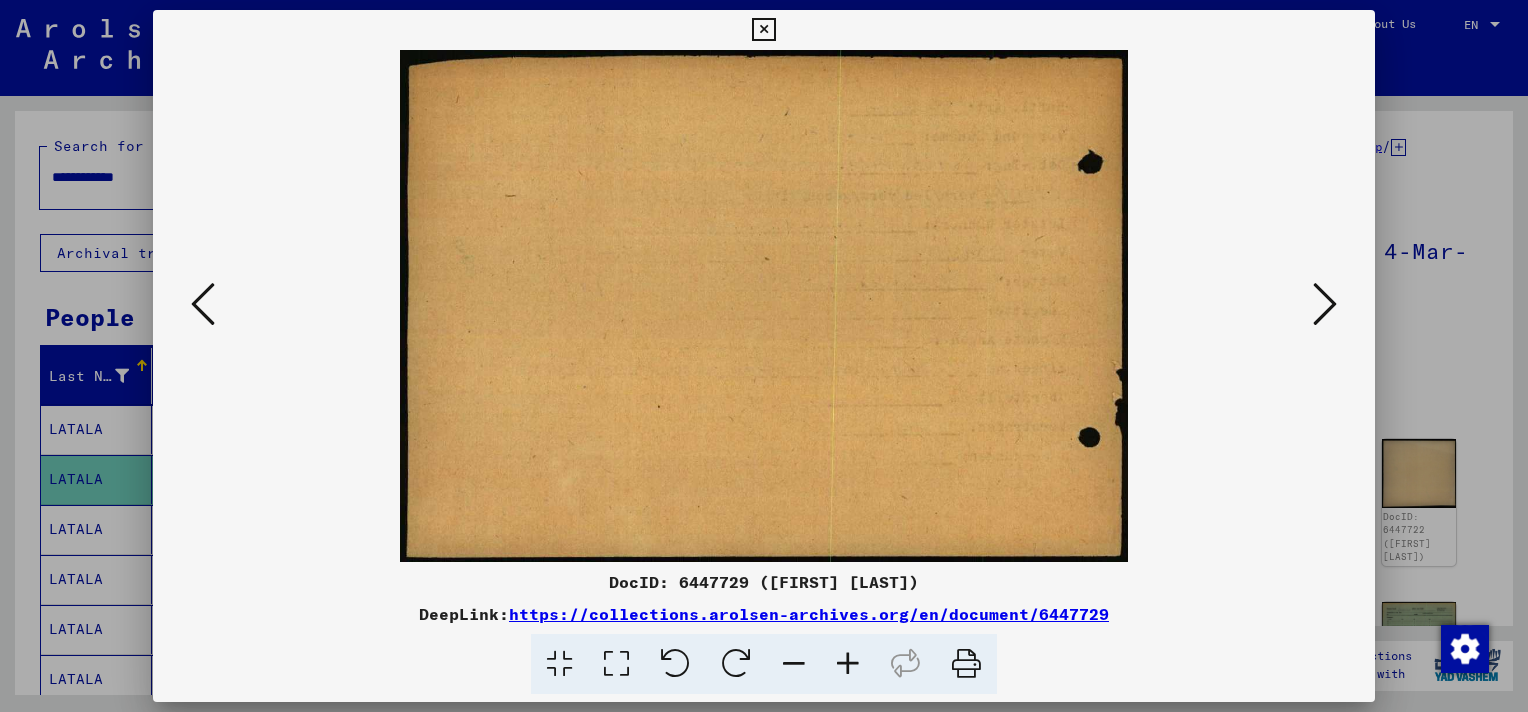 click at bounding box center (1325, 304) 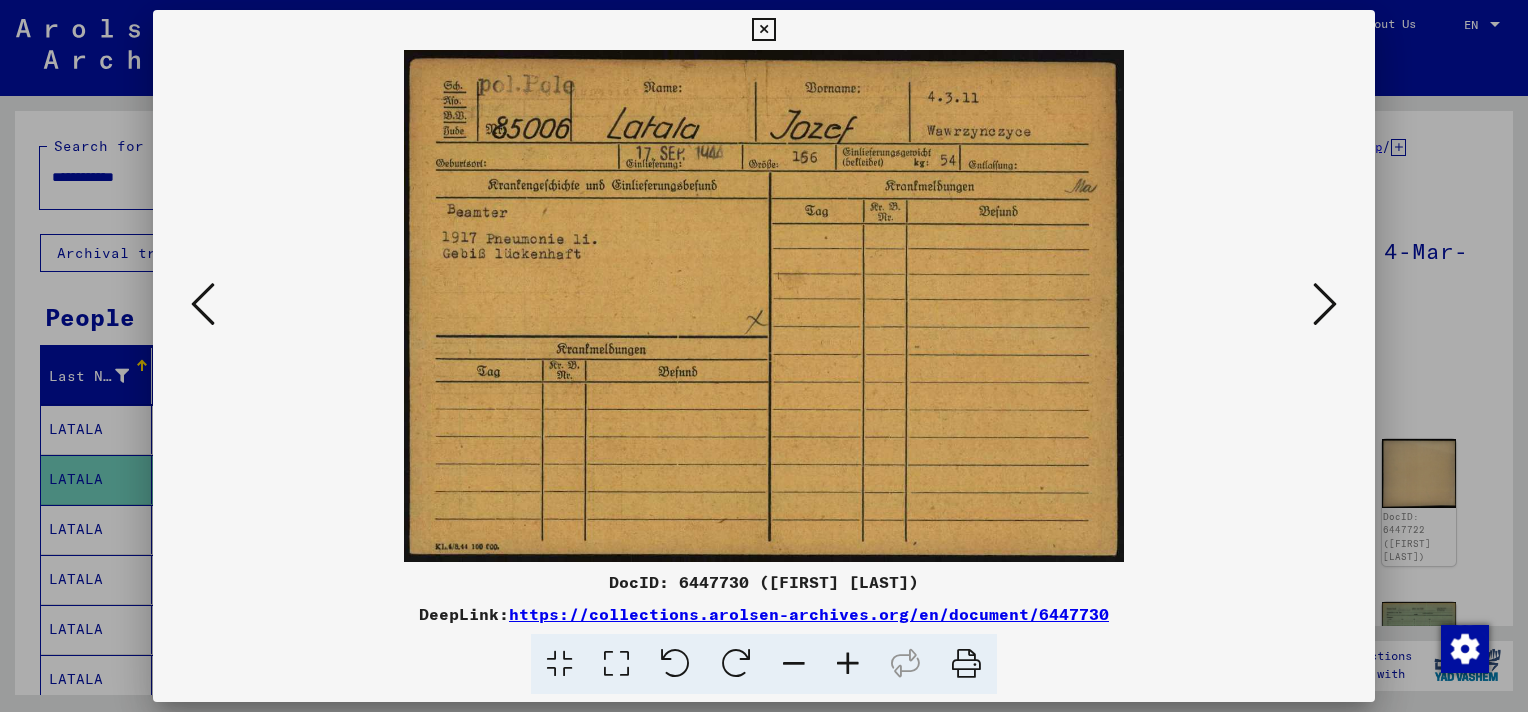 click at bounding box center [1325, 304] 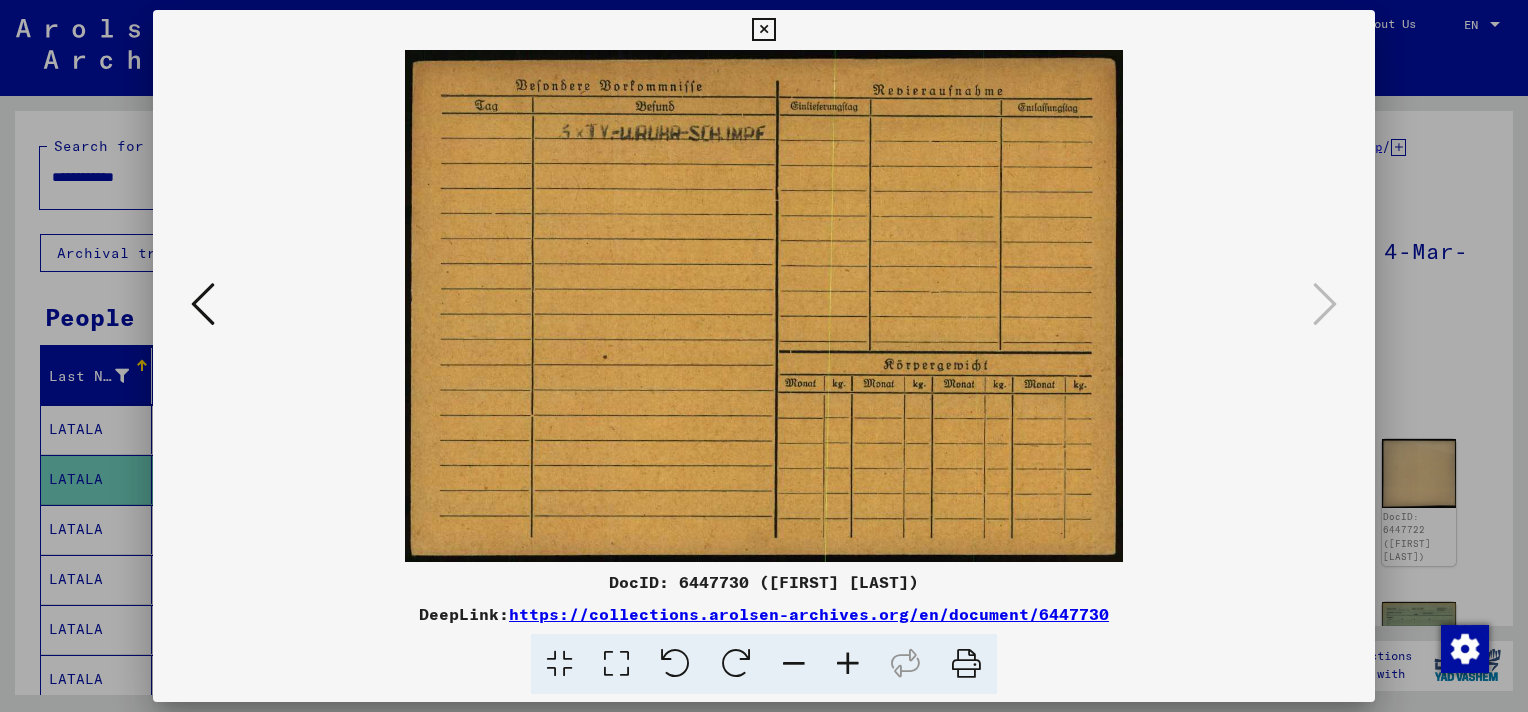 click at bounding box center [763, 30] 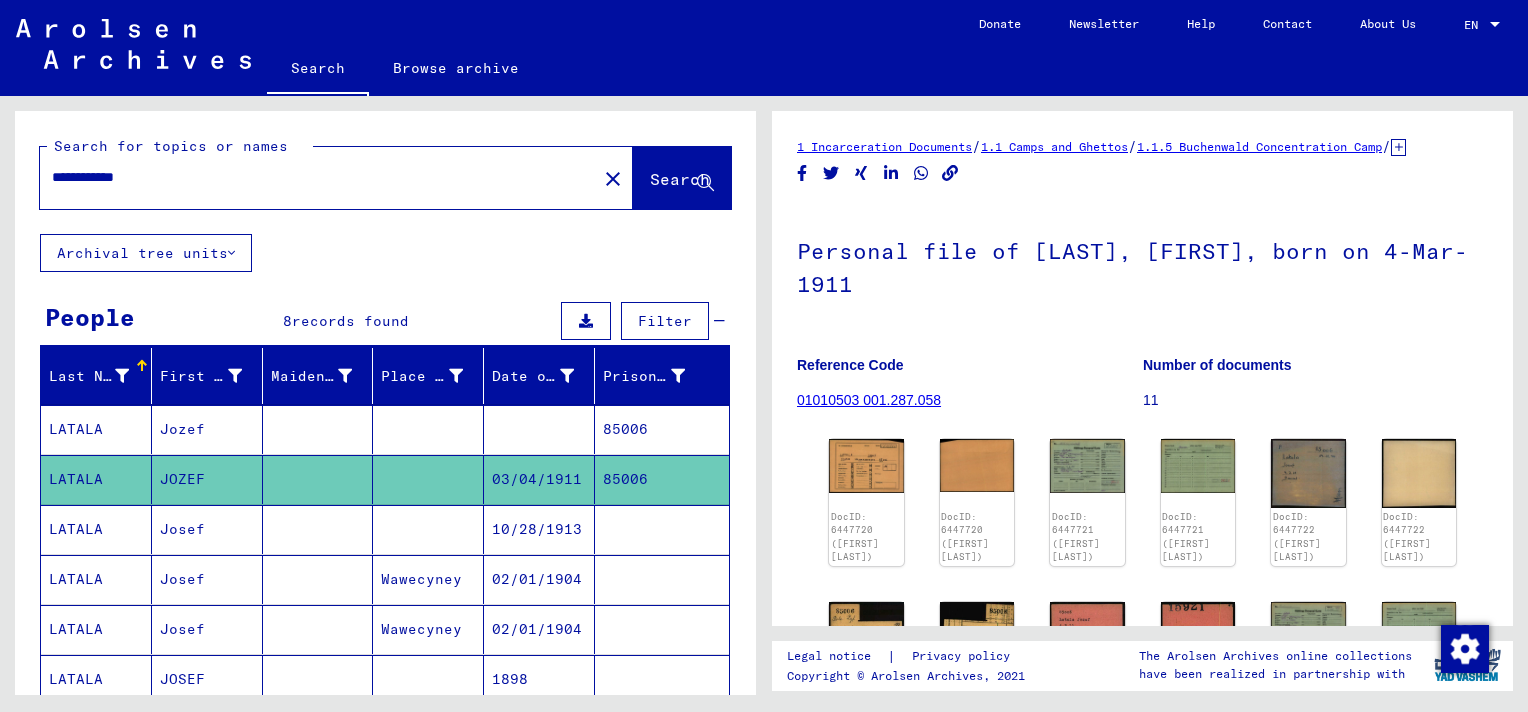click at bounding box center (662, 579) 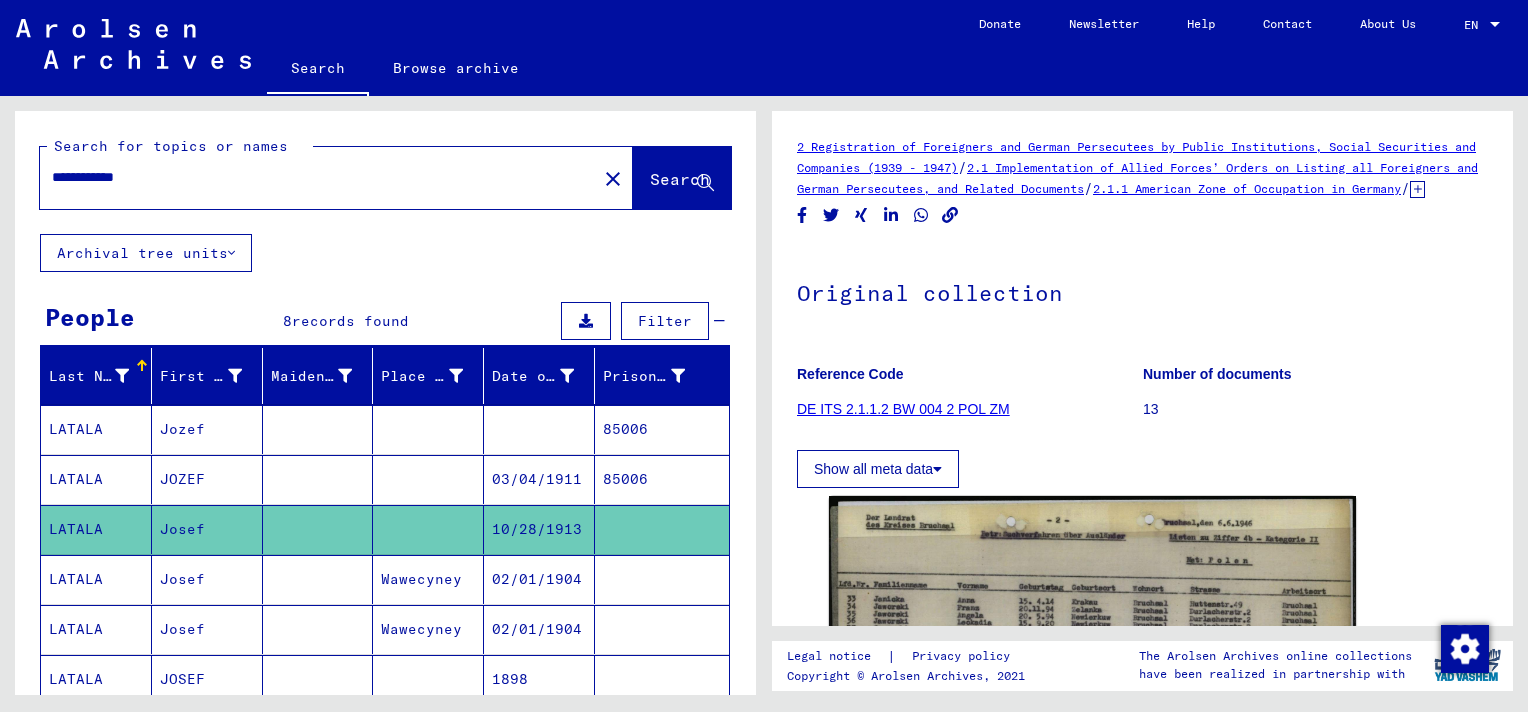 scroll, scrollTop: 0, scrollLeft: 0, axis: both 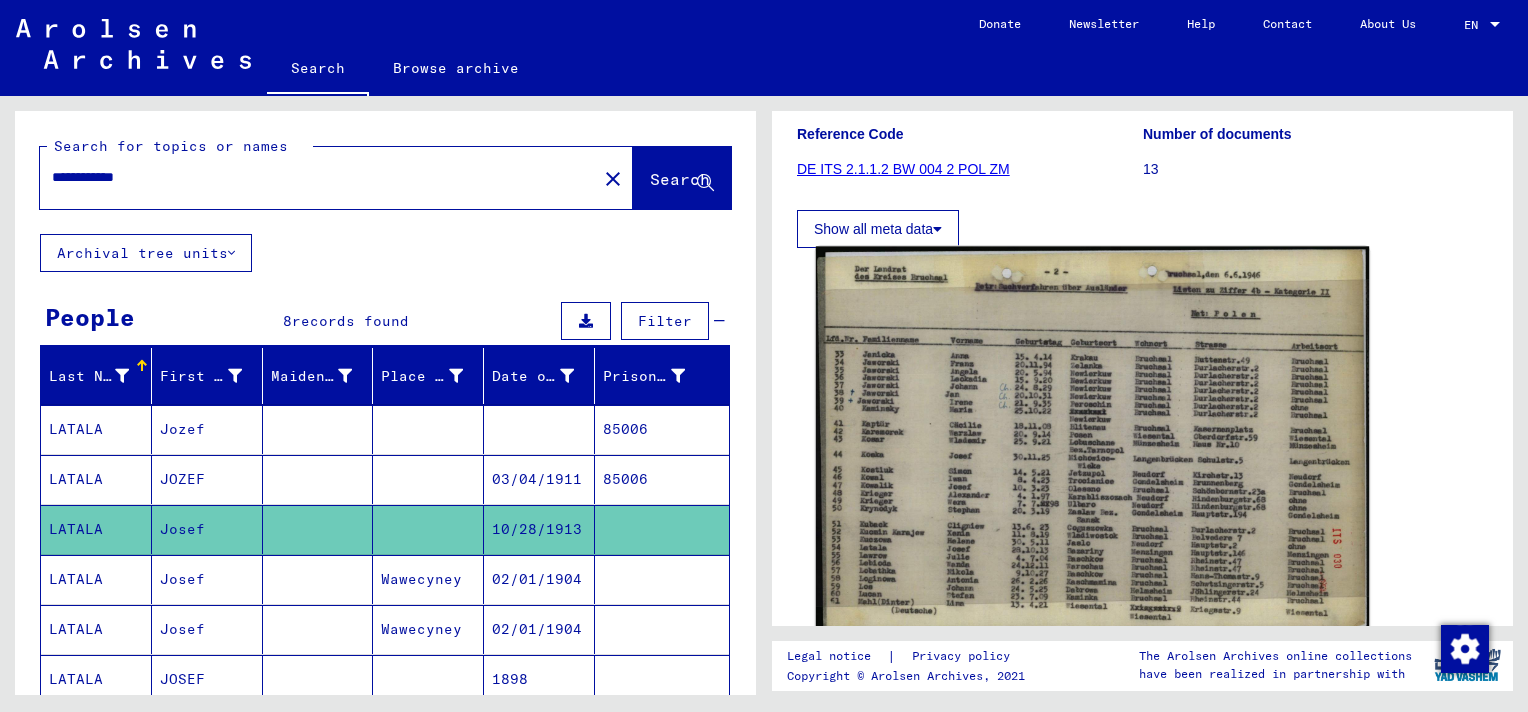 click 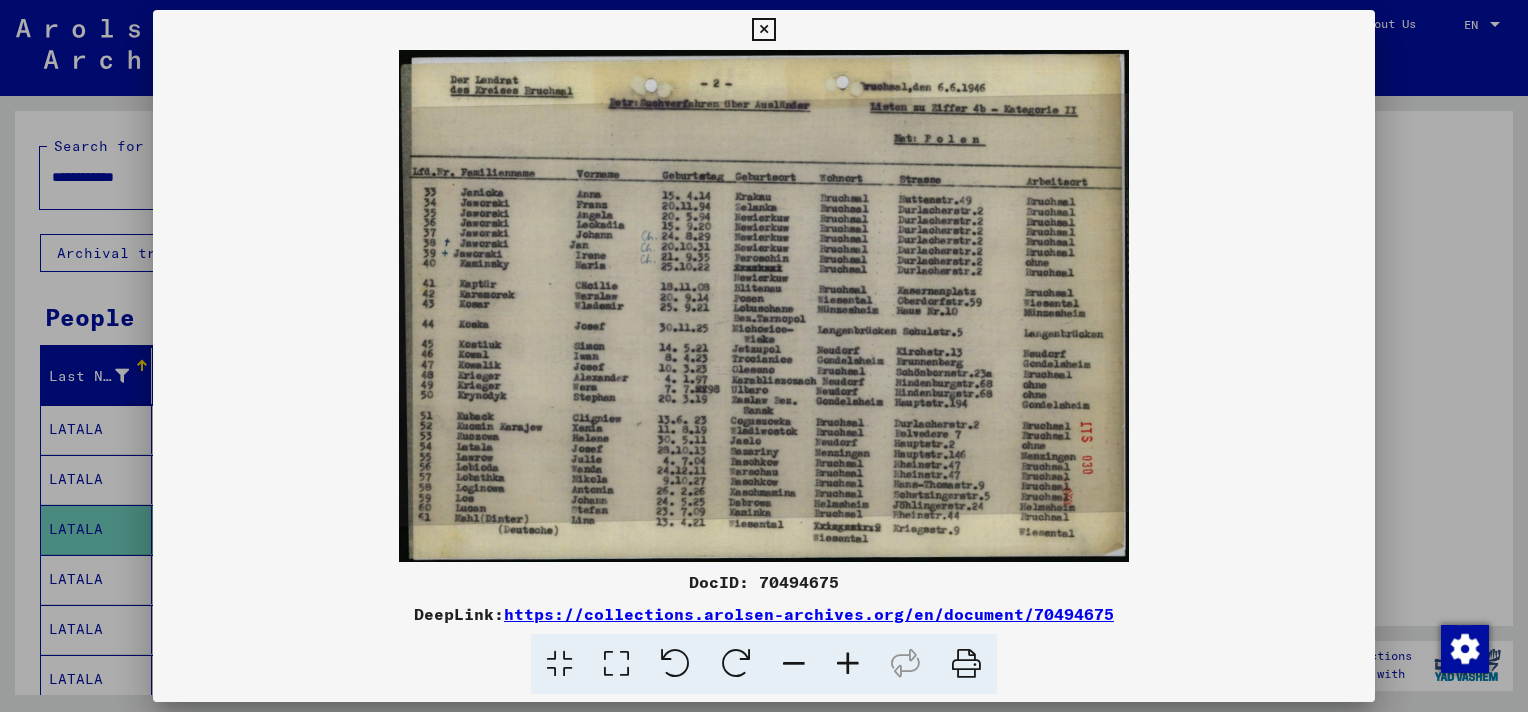 click at bounding box center [848, 664] 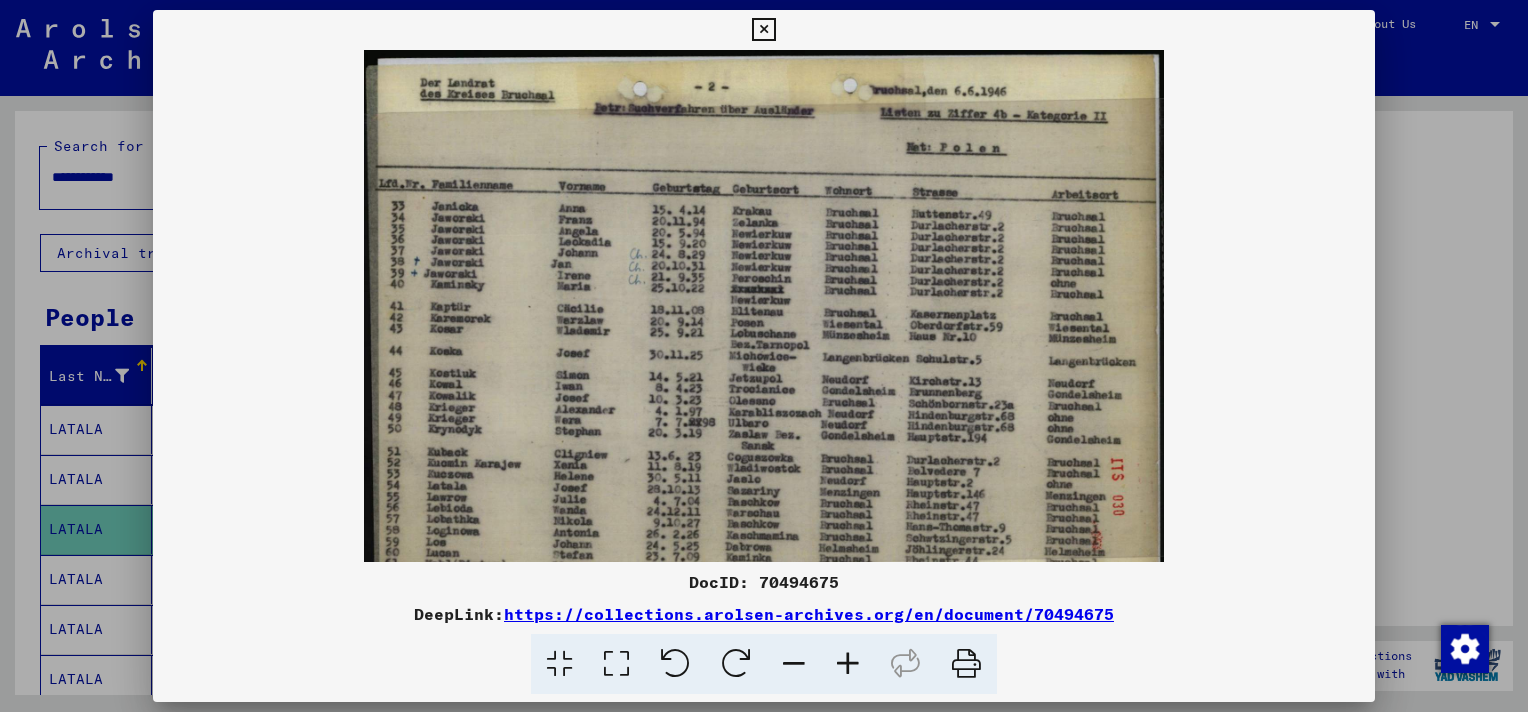 click at bounding box center [848, 664] 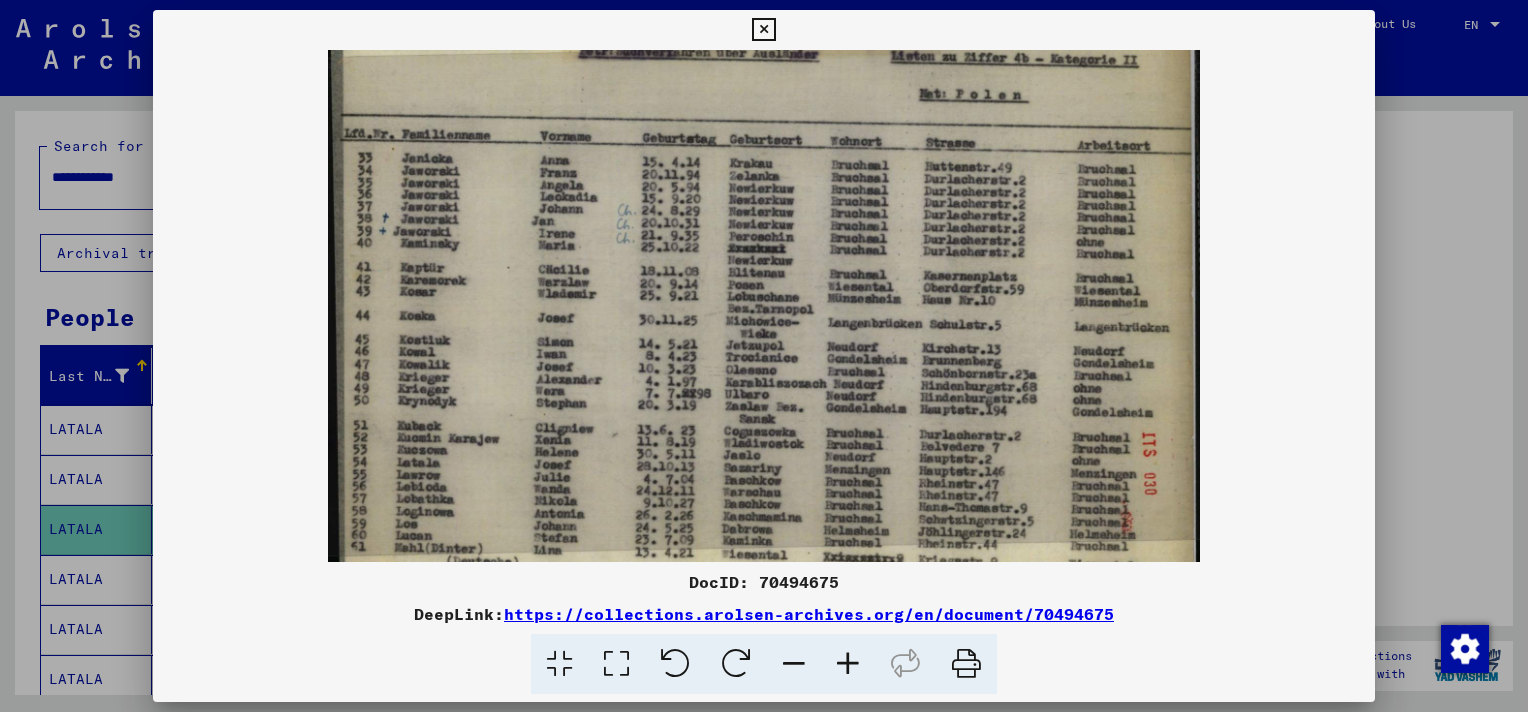 scroll, scrollTop: 100, scrollLeft: 0, axis: vertical 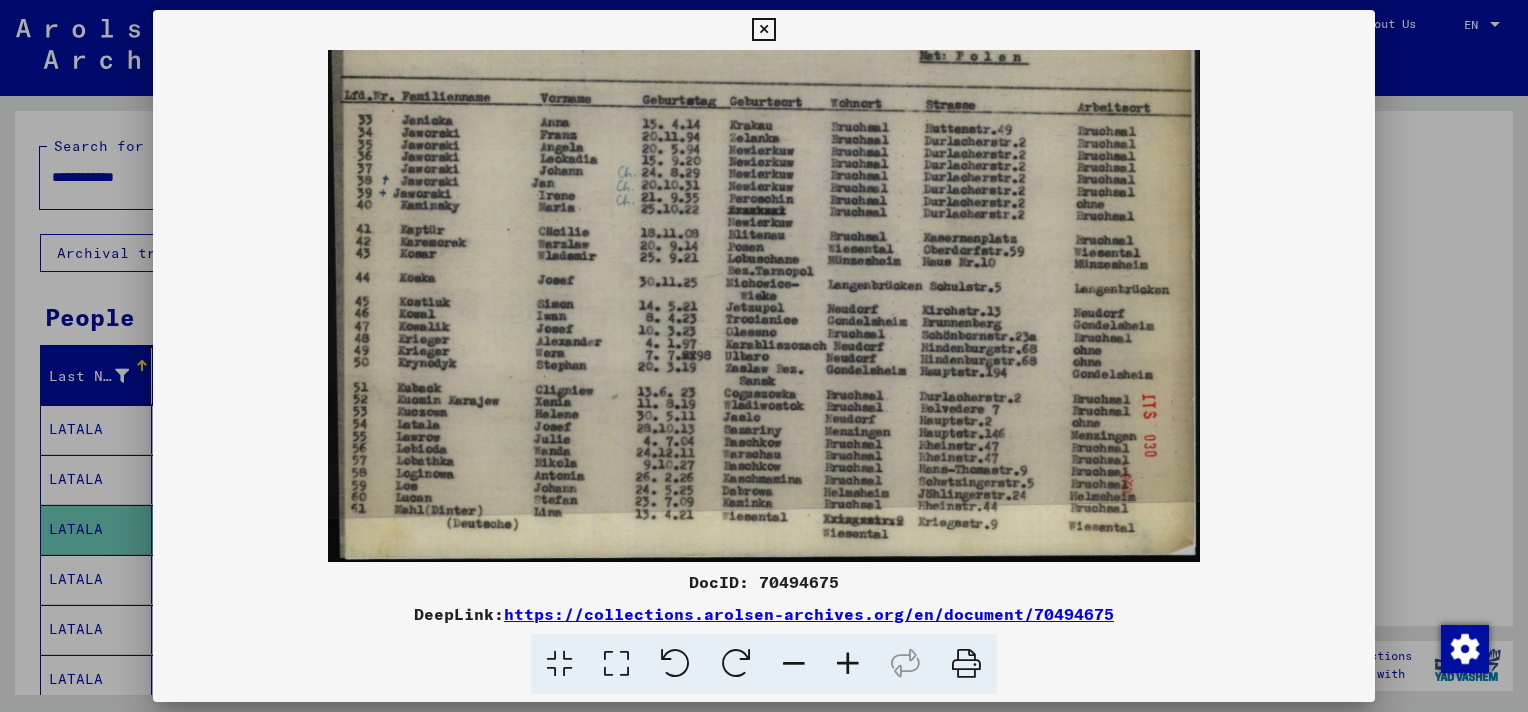drag, startPoint x: 1030, startPoint y: 387, endPoint x: 999, endPoint y: 177, distance: 212.27576 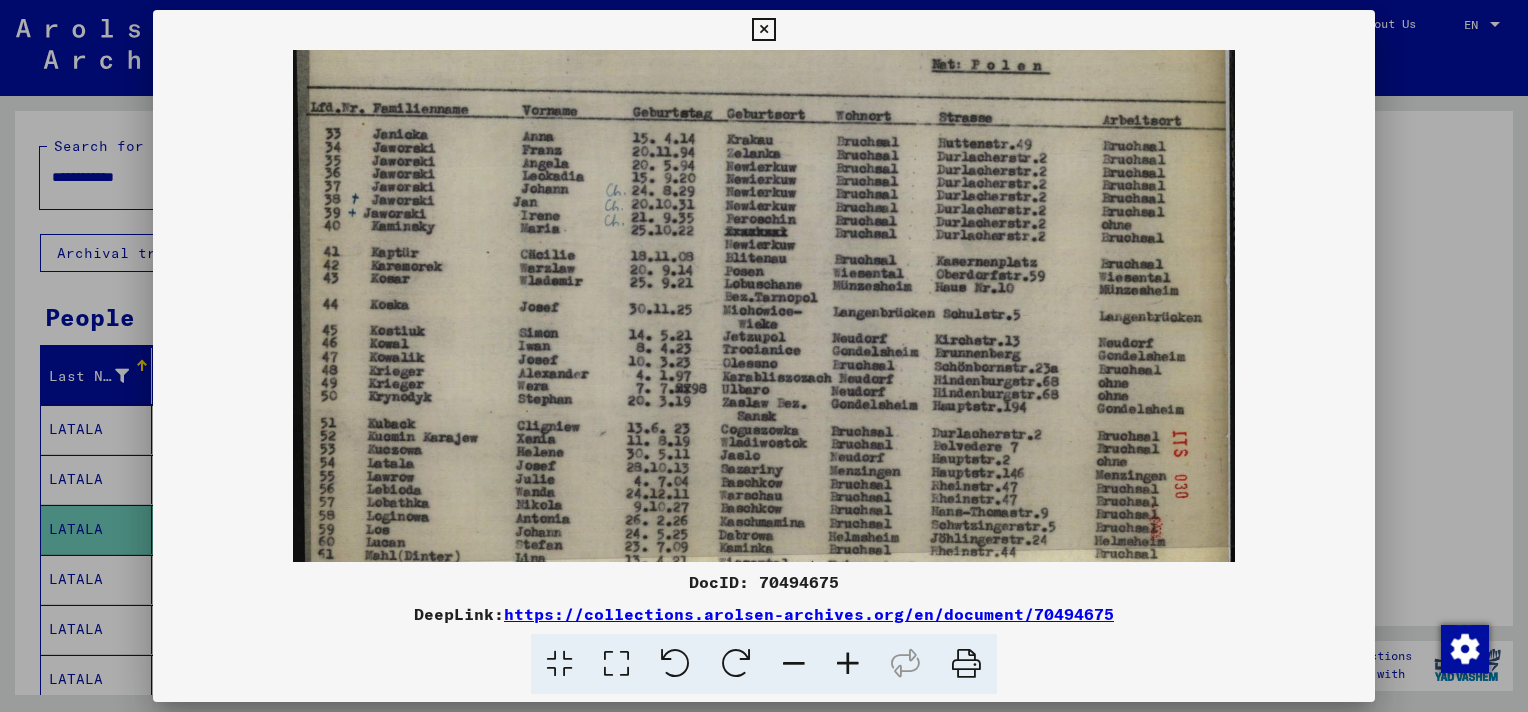 click at bounding box center (848, 664) 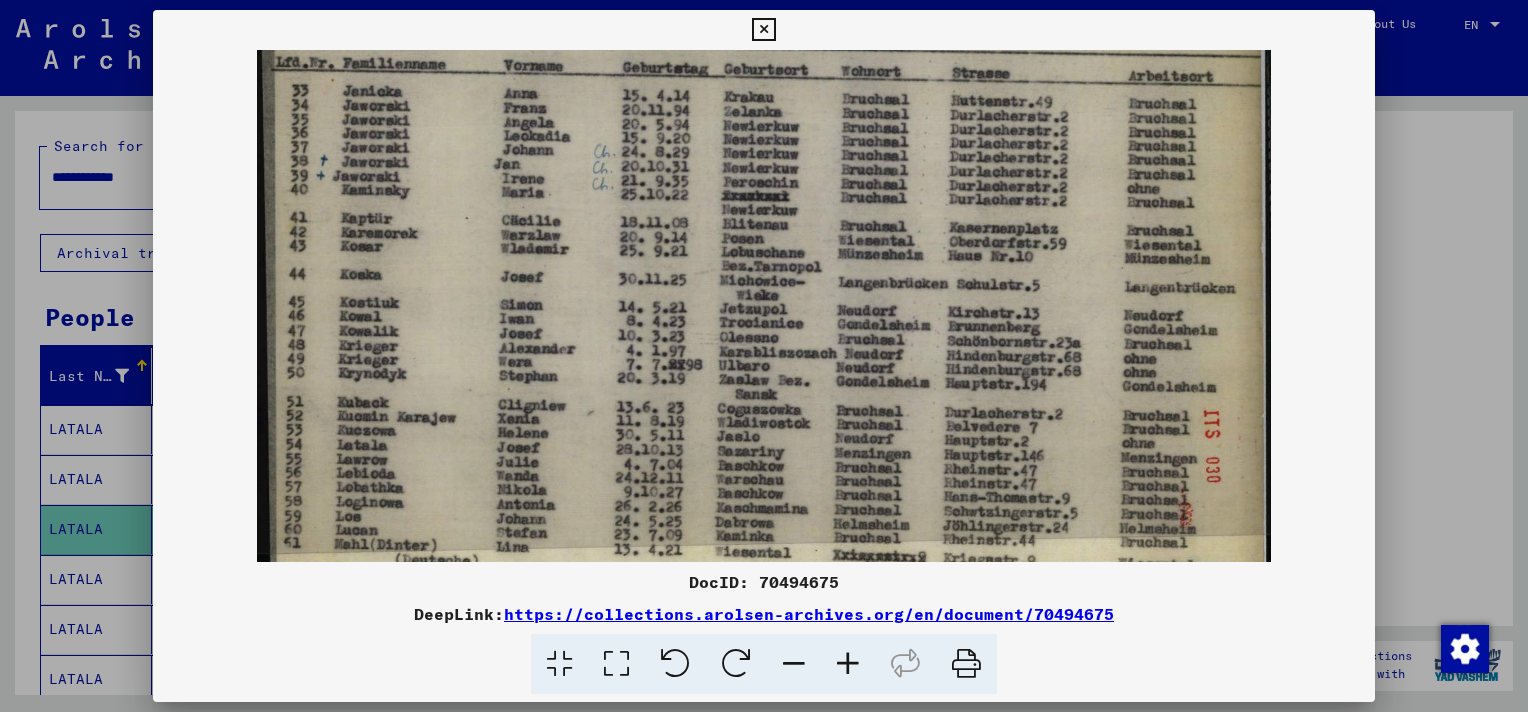 scroll, scrollTop: 158, scrollLeft: 0, axis: vertical 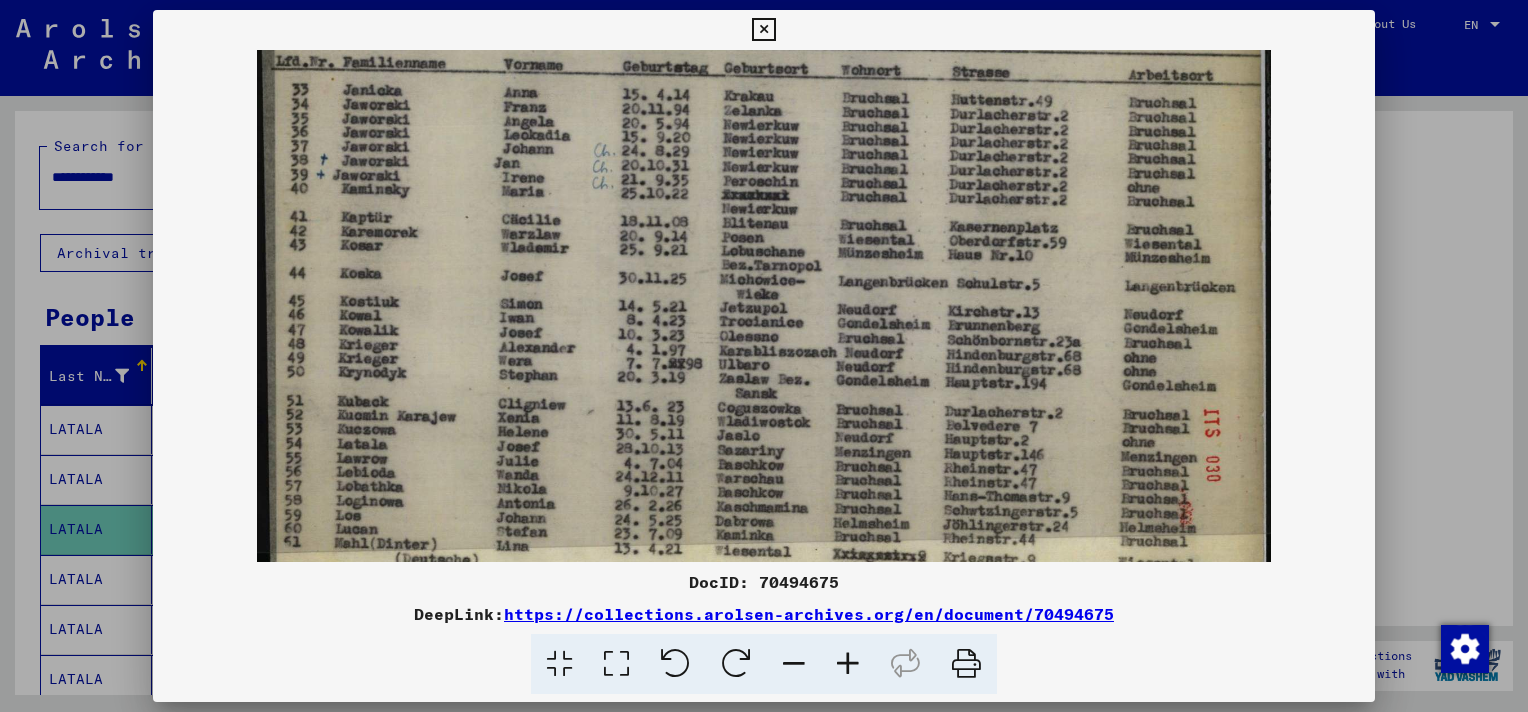 drag, startPoint x: 823, startPoint y: 474, endPoint x: 824, endPoint y: 417, distance: 57.00877 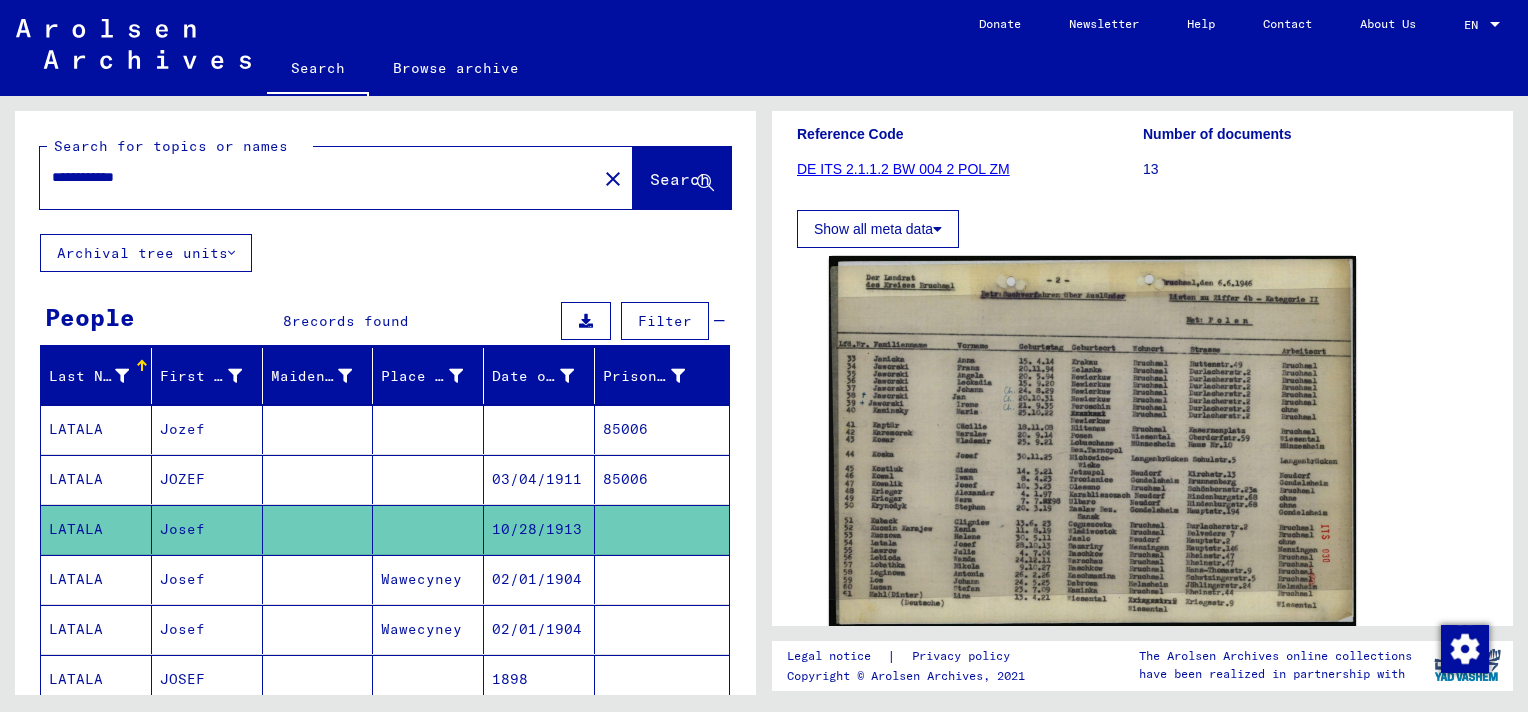 click at bounding box center (662, 629) 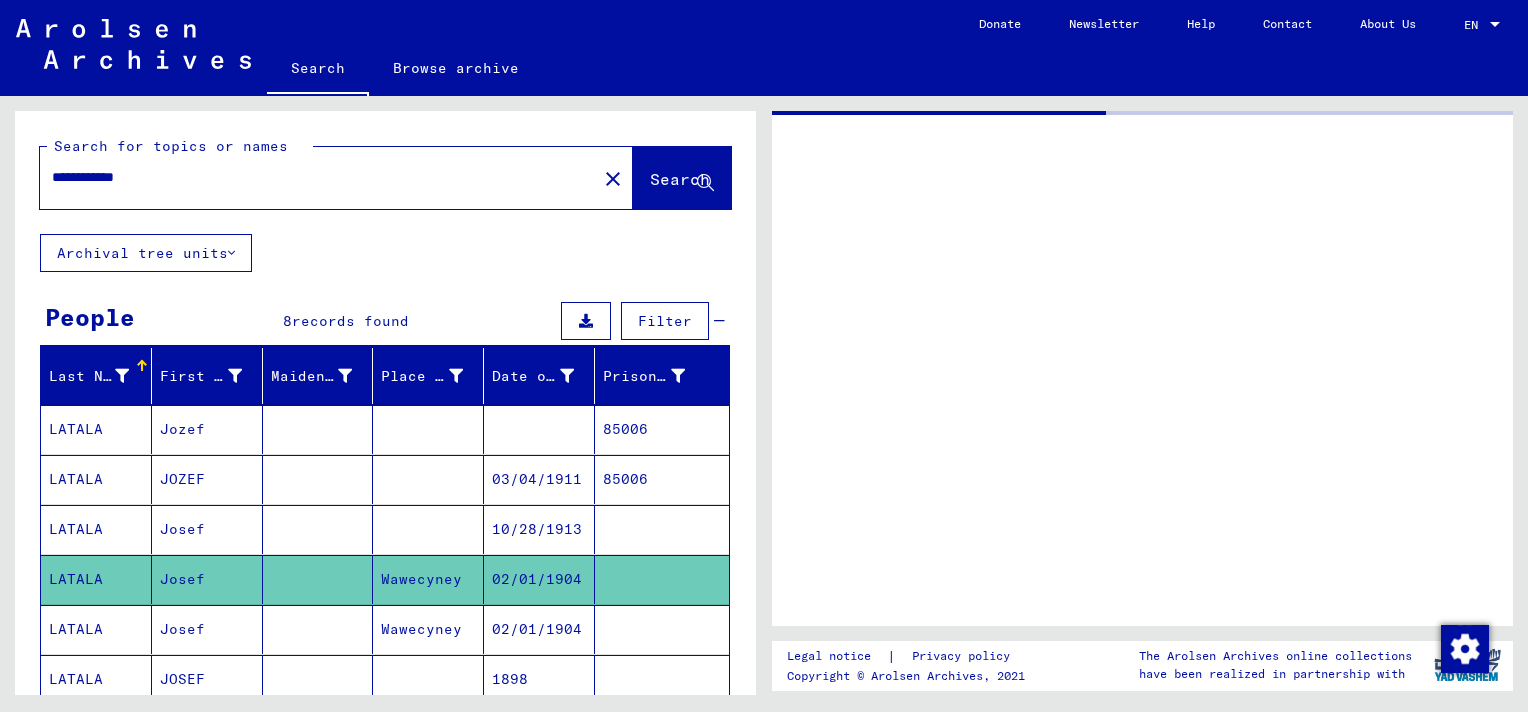 scroll, scrollTop: 0, scrollLeft: 0, axis: both 